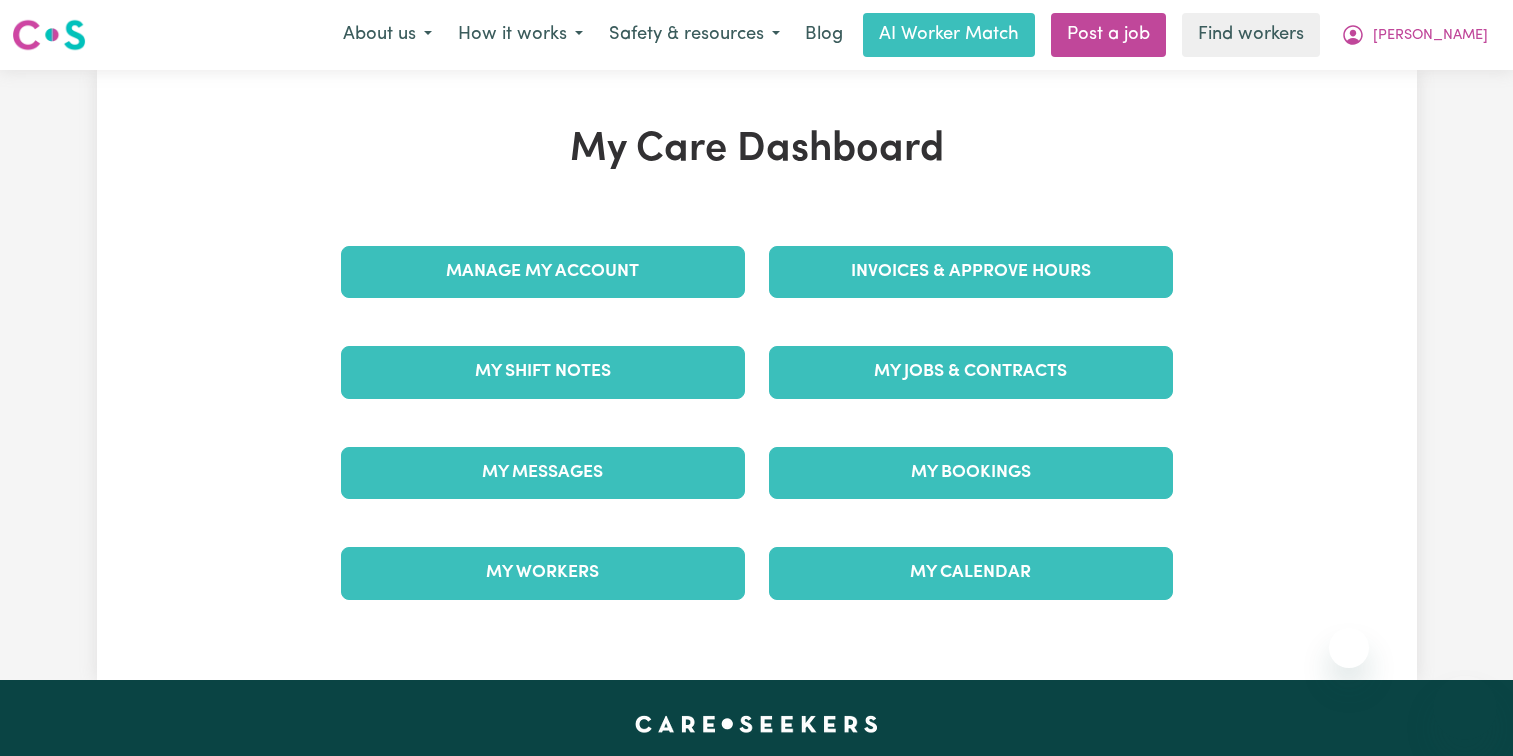 scroll, scrollTop: 0, scrollLeft: 0, axis: both 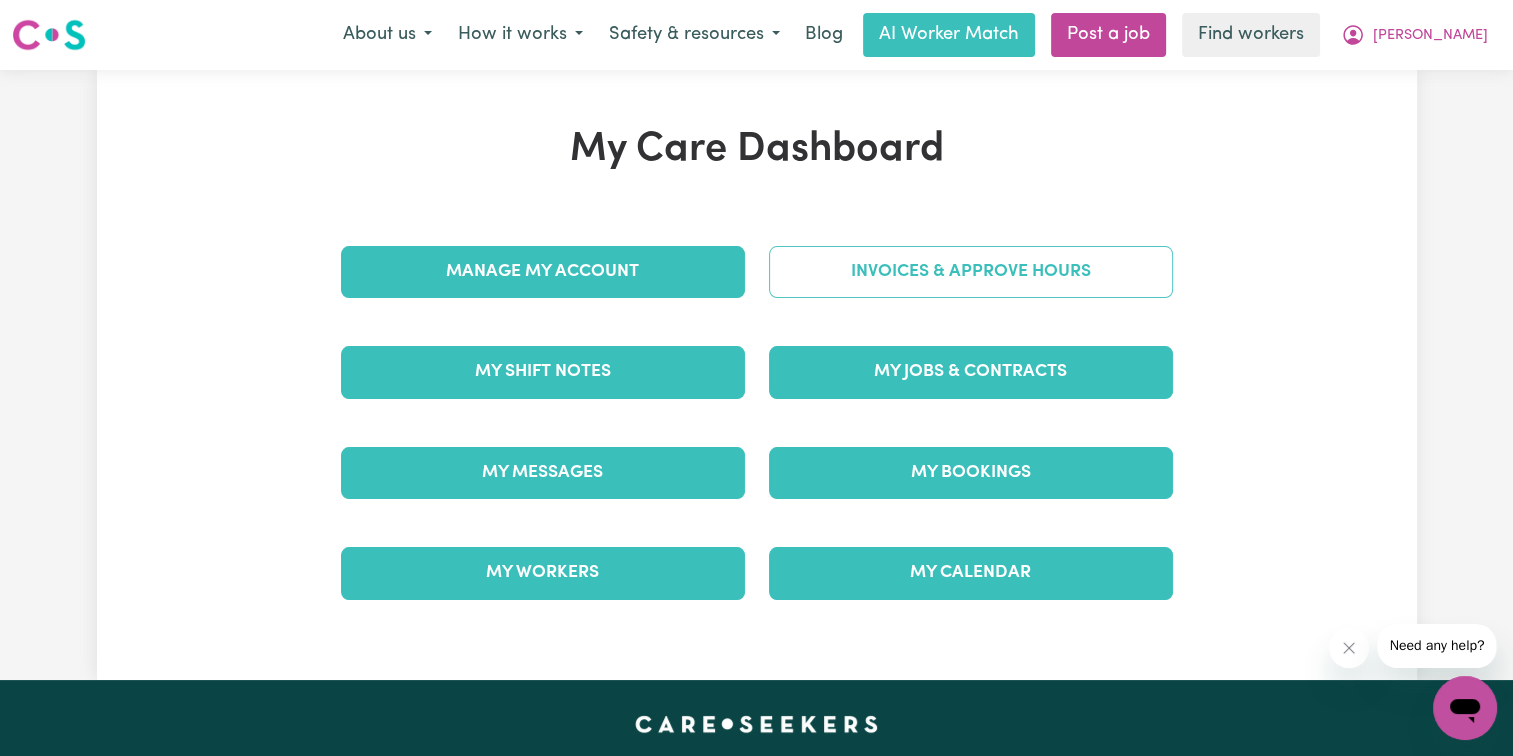 click on "Invoices & Approve Hours" at bounding box center [971, 272] 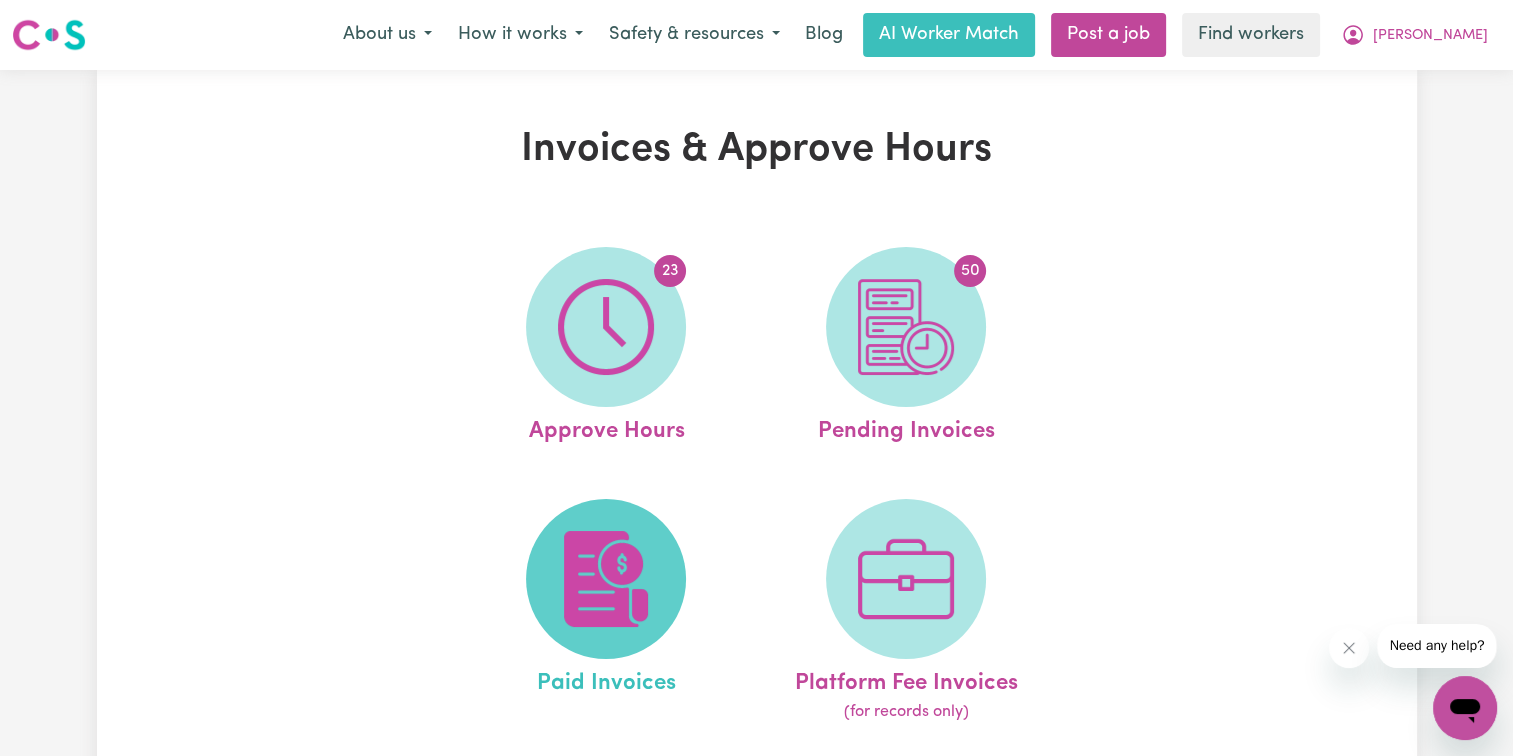 click at bounding box center [606, 579] 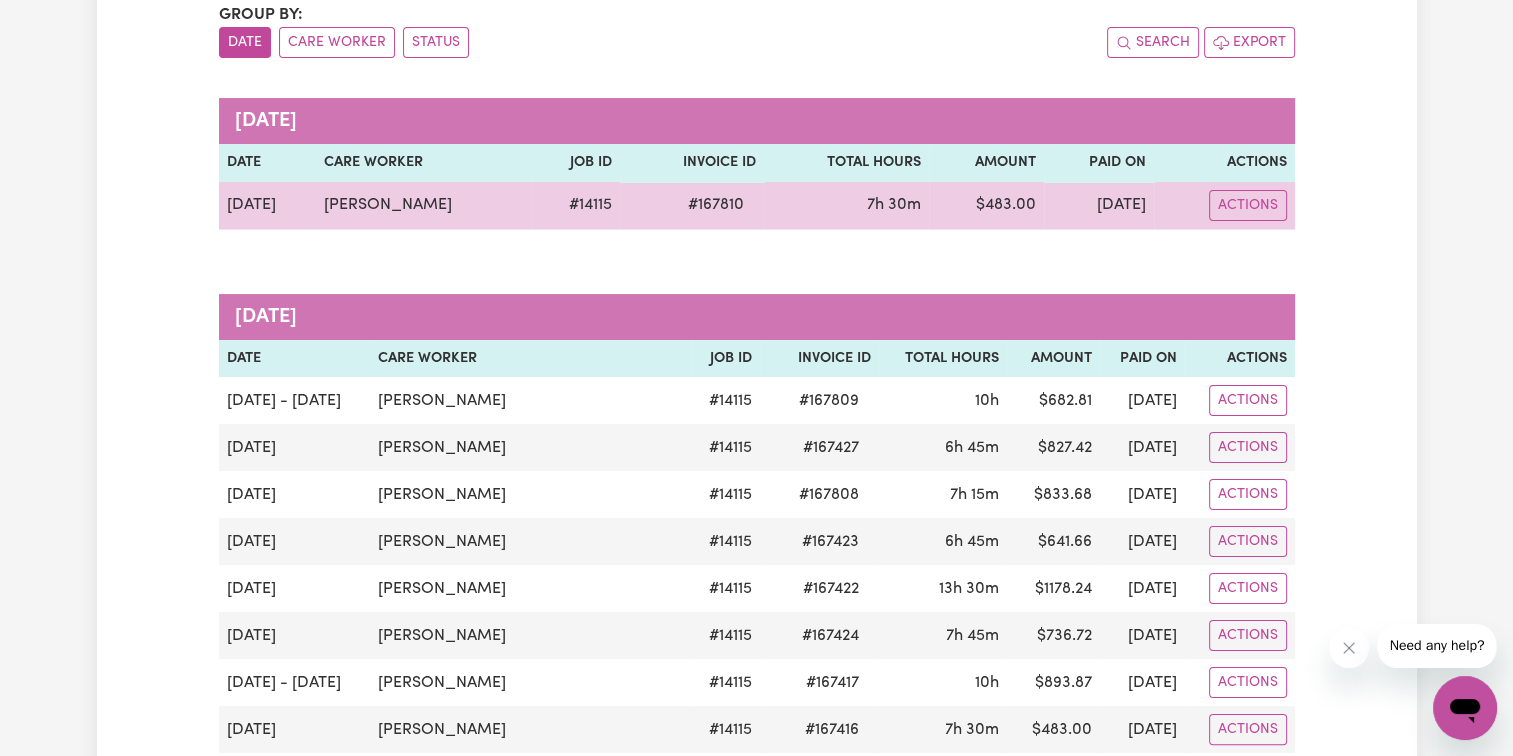 scroll, scrollTop: 400, scrollLeft: 0, axis: vertical 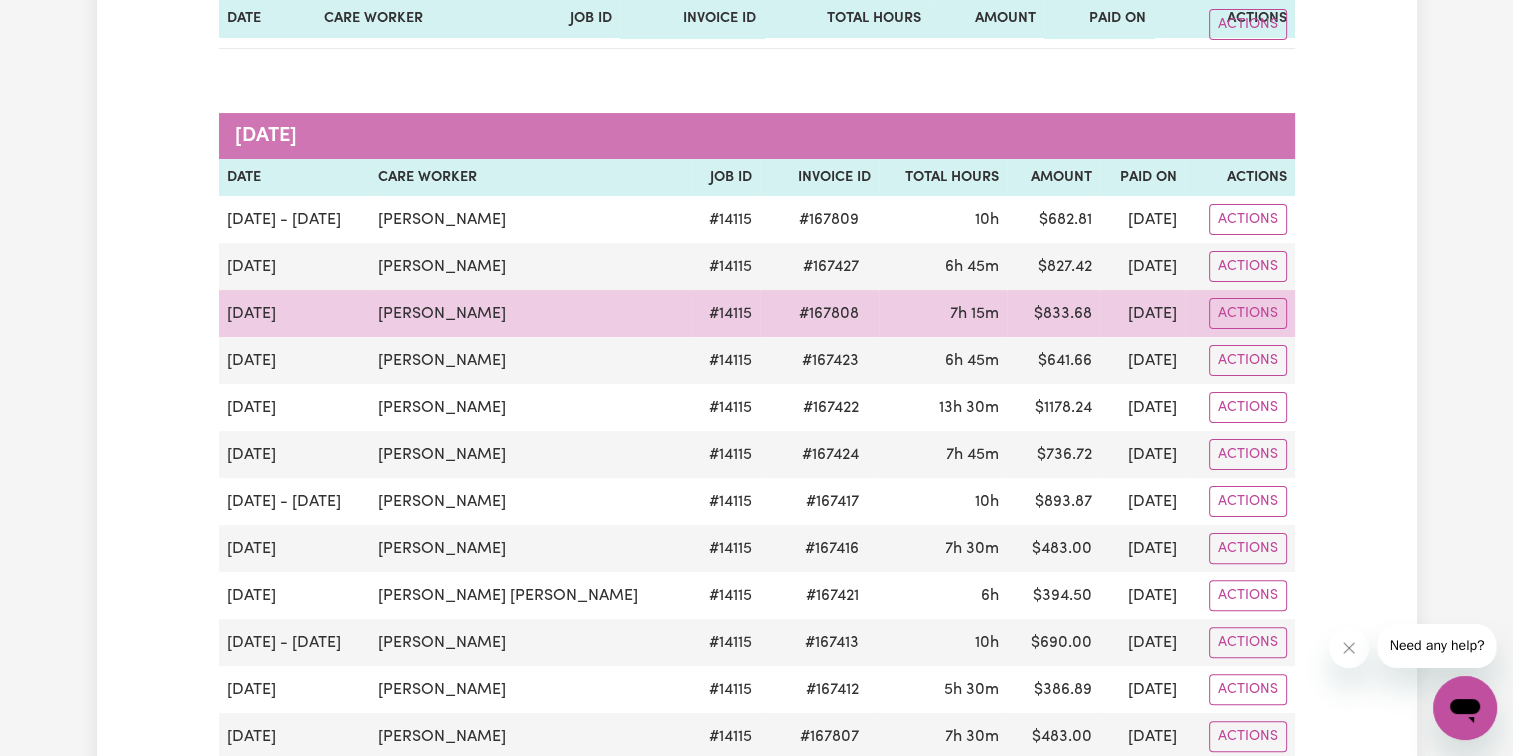 drag, startPoint x: 510, startPoint y: 318, endPoint x: 871, endPoint y: 344, distance: 361.9351 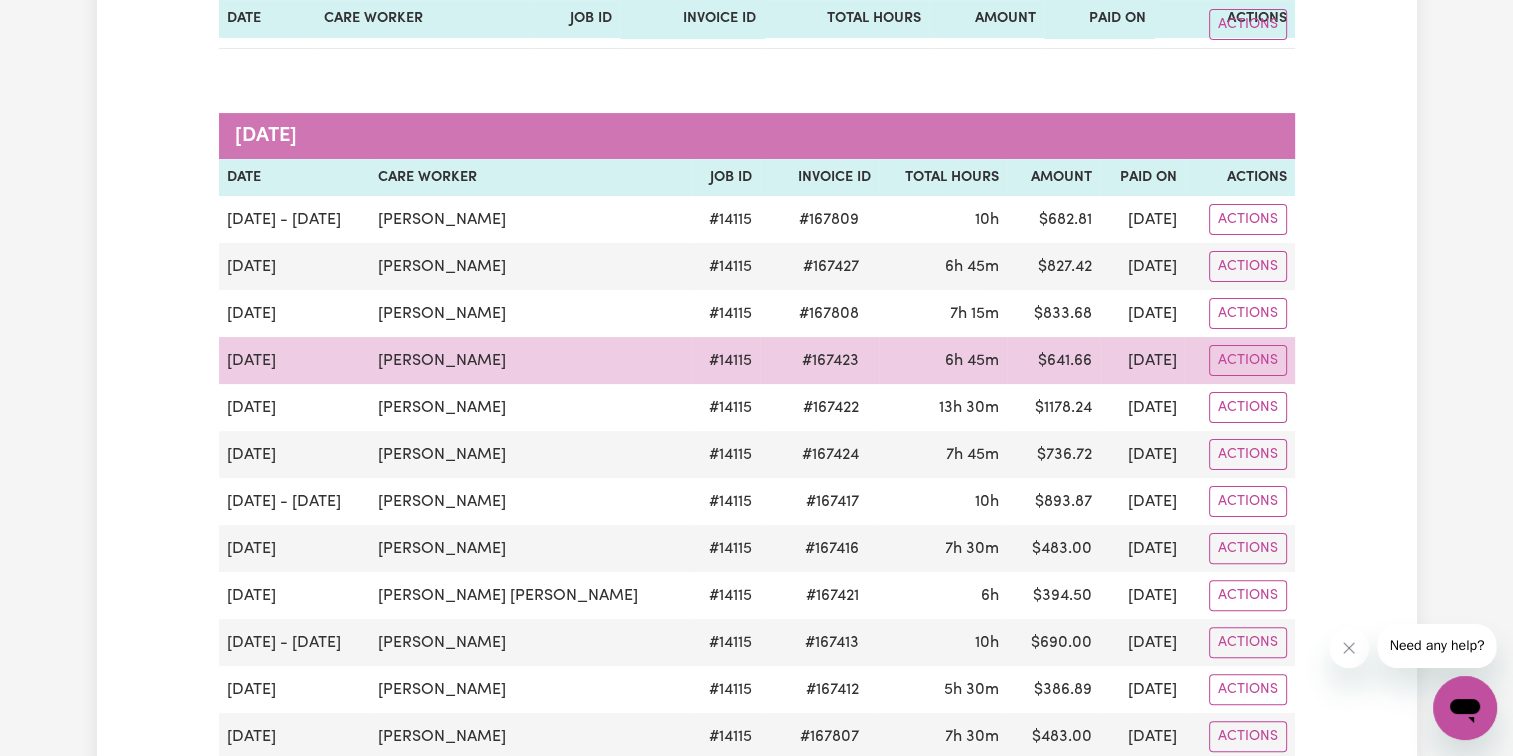 copy on "[PERSON_NAME]" 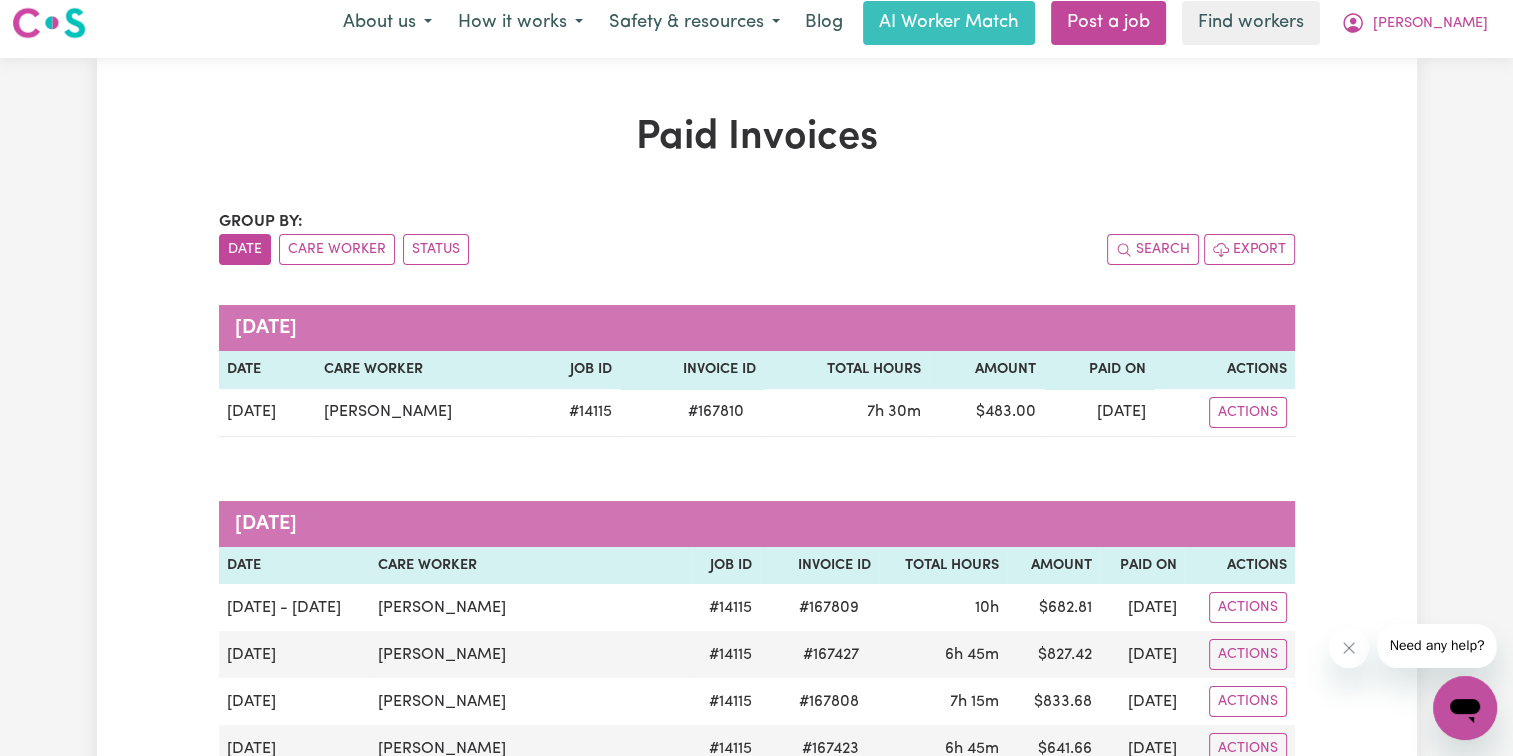 scroll, scrollTop: 0, scrollLeft: 0, axis: both 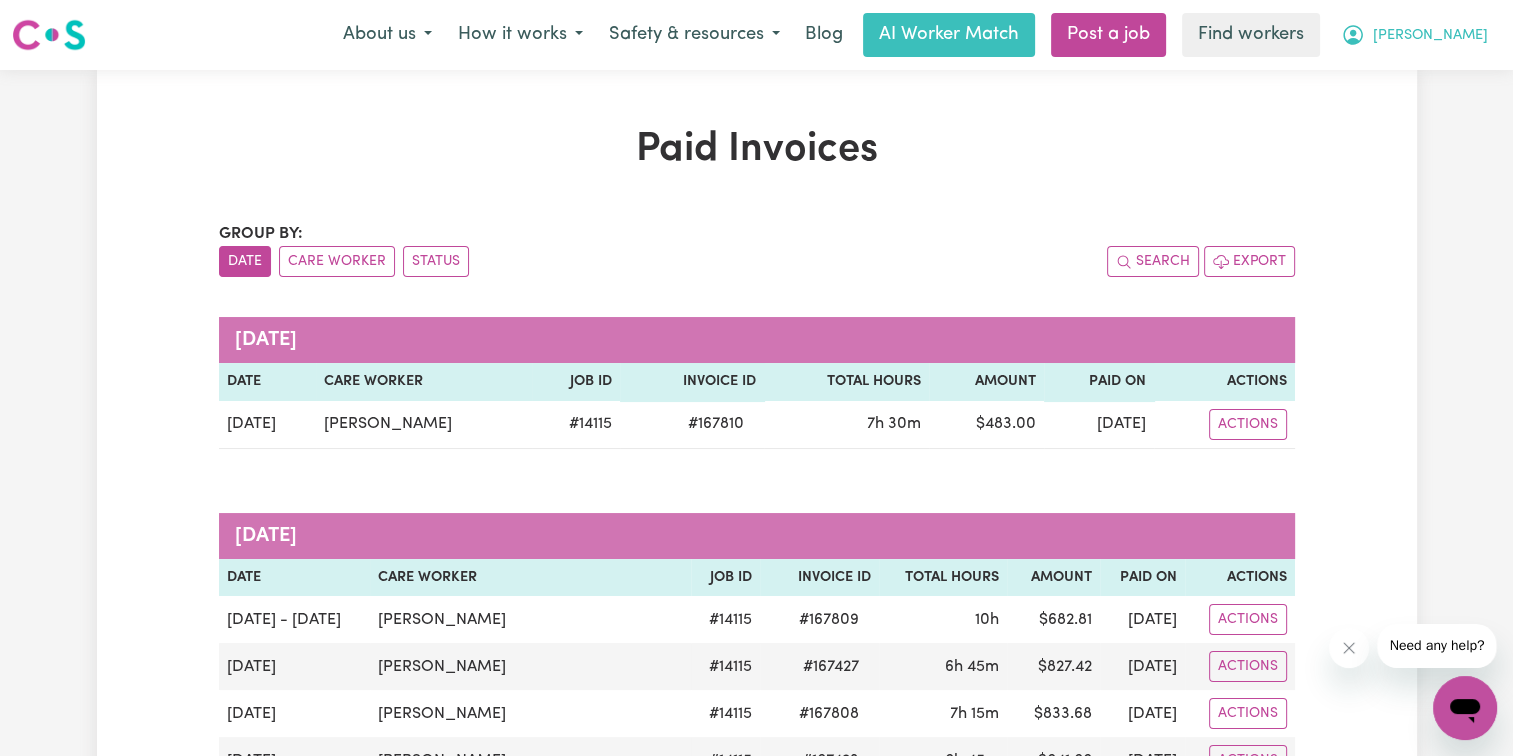 click on "[PERSON_NAME]" at bounding box center [1430, 36] 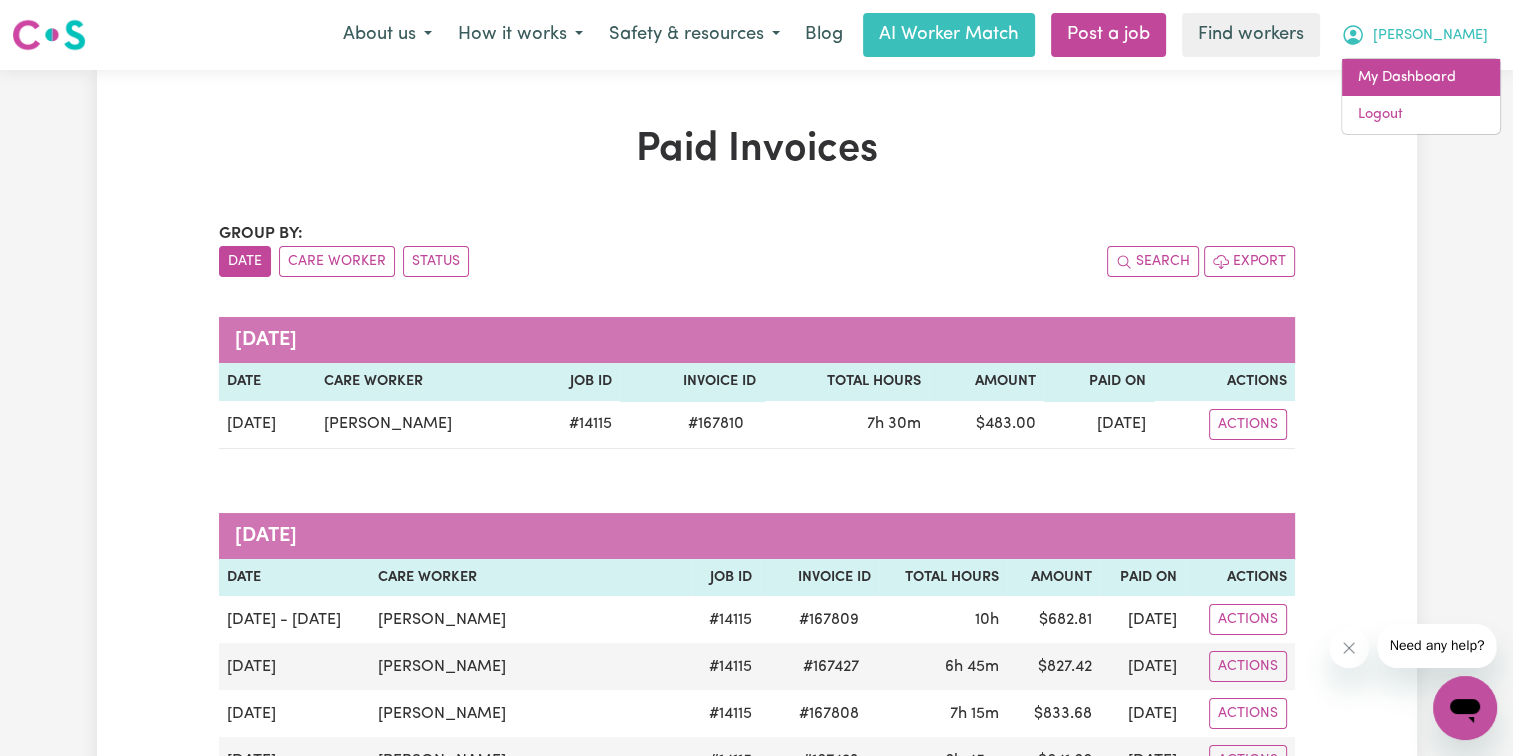 drag, startPoint x: 1454, startPoint y: 53, endPoint x: 1452, endPoint y: 68, distance: 15.132746 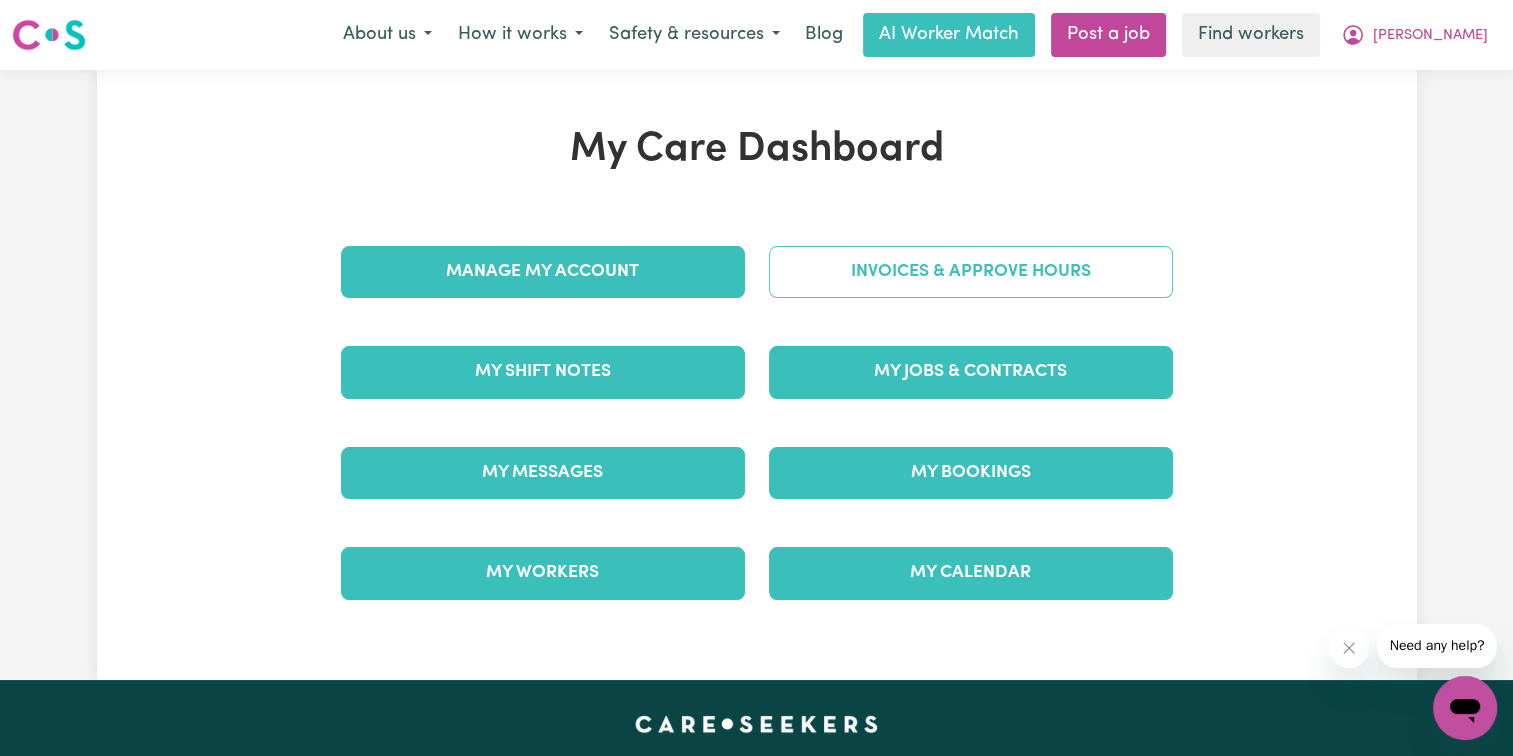 click on "Invoices & Approve Hours" at bounding box center [971, 272] 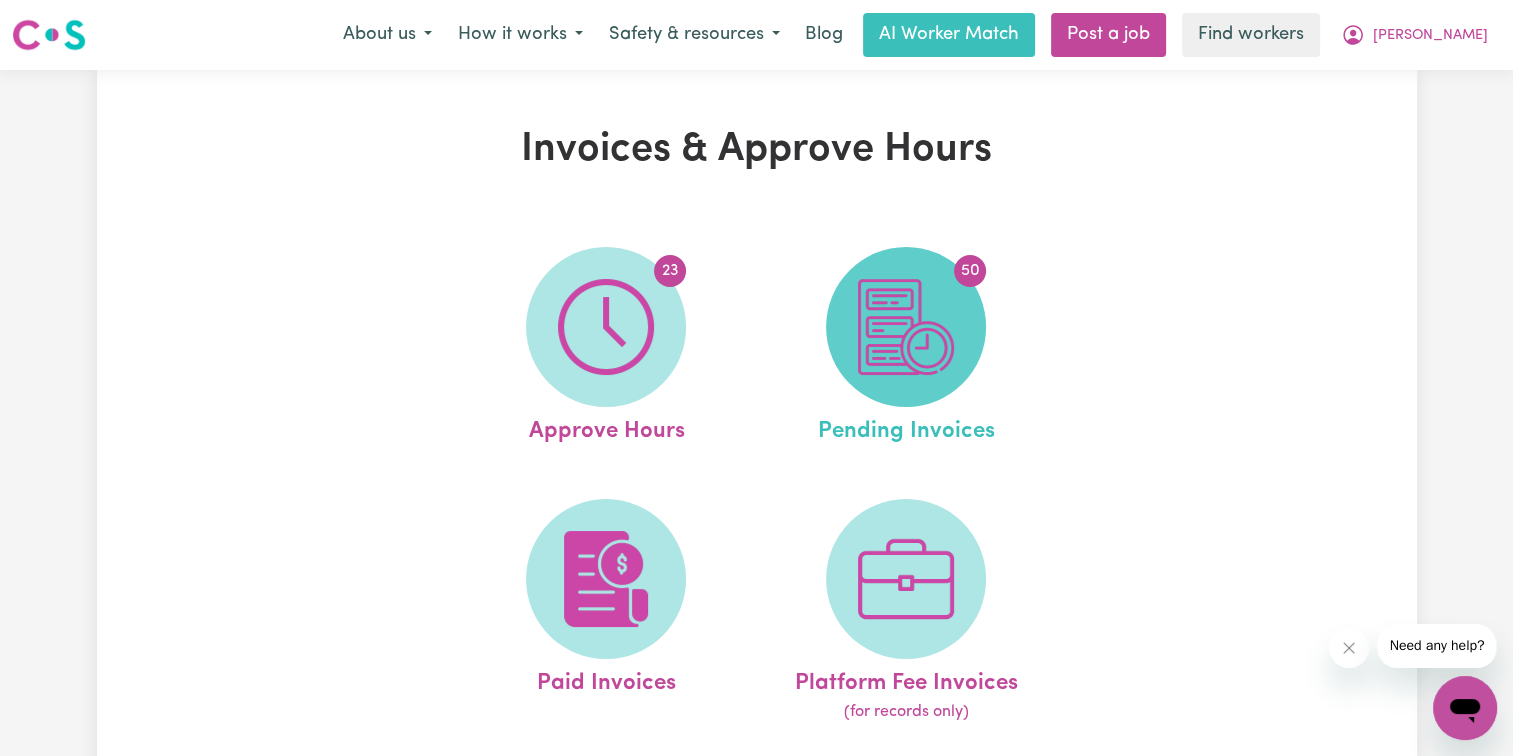 click on "50" at bounding box center [906, 327] 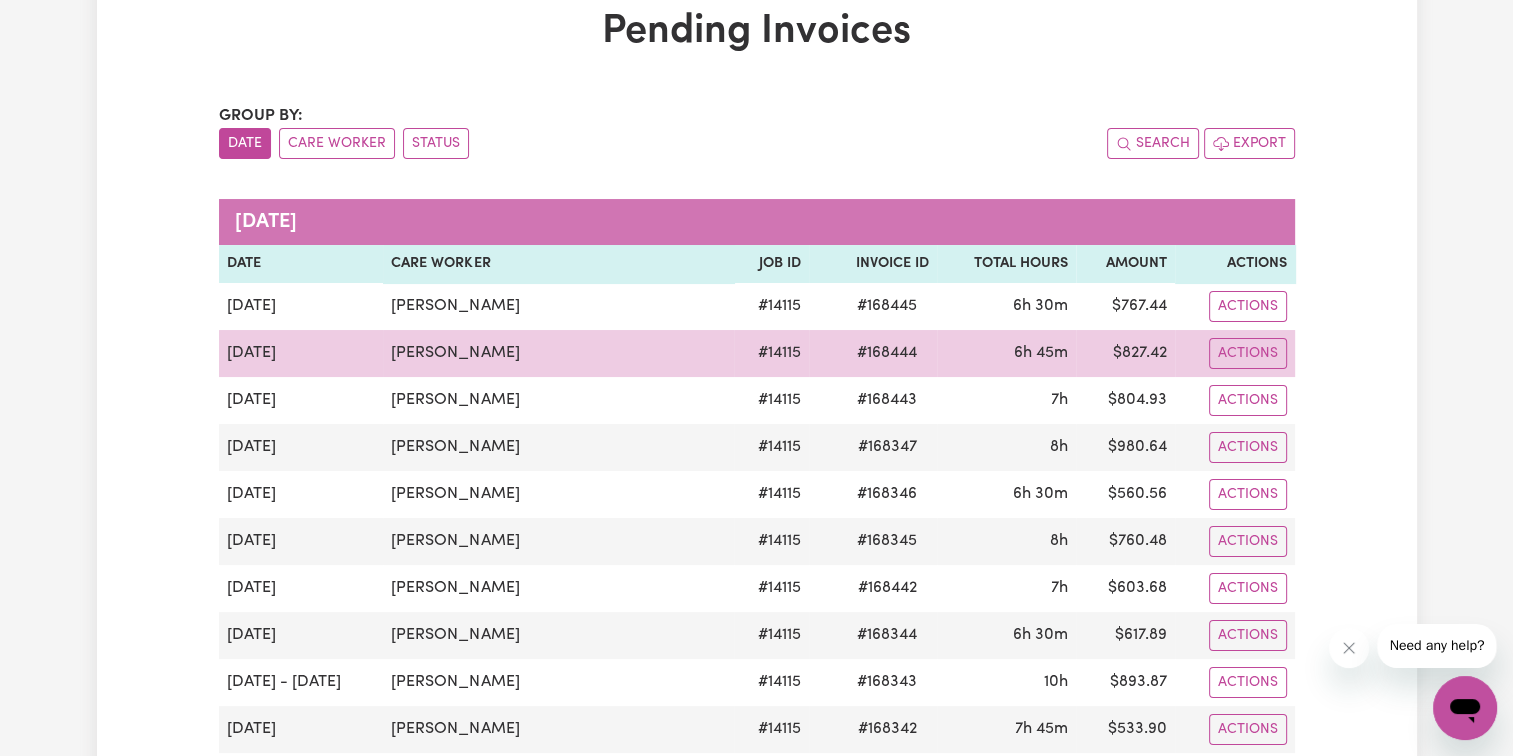 scroll, scrollTop: 500, scrollLeft: 0, axis: vertical 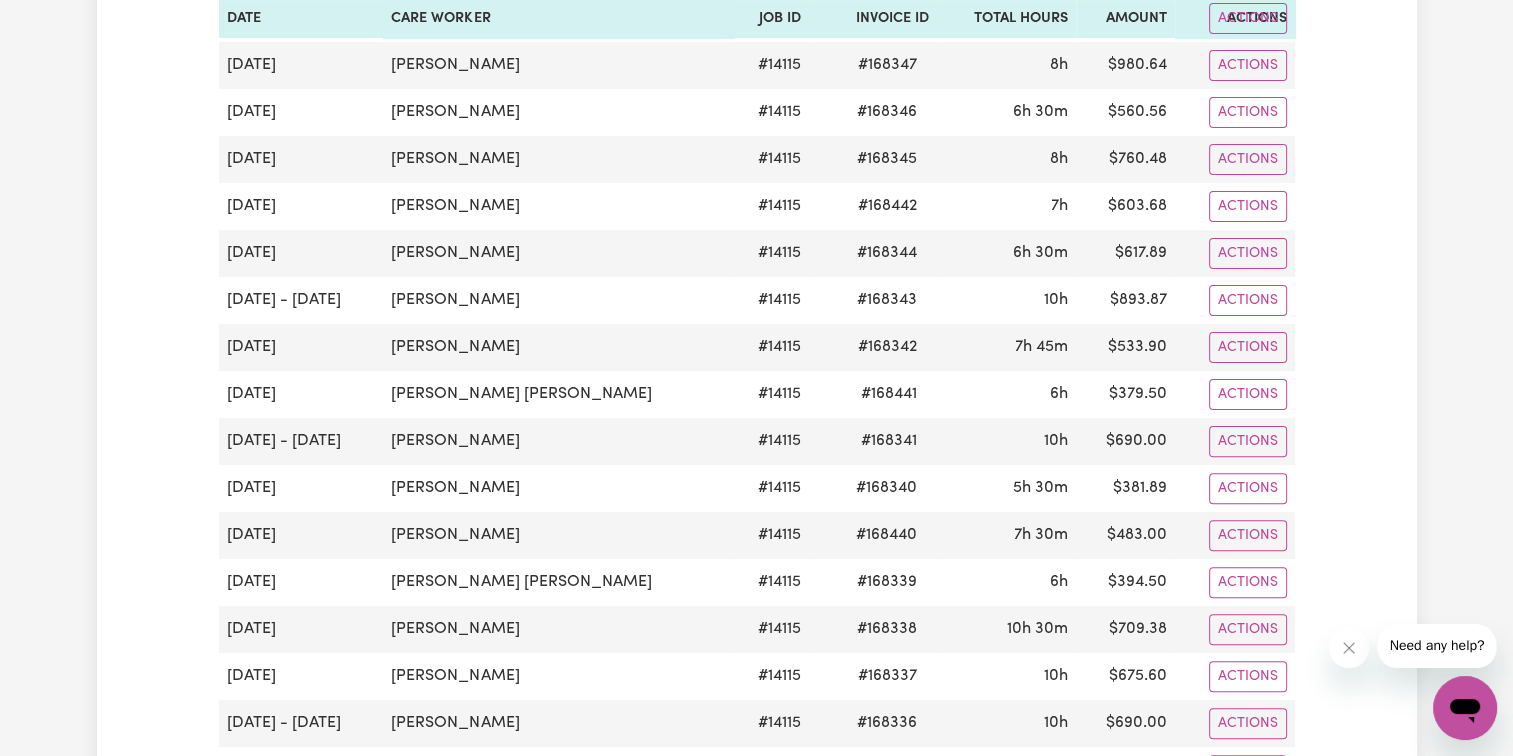 click on "Pending Invoices Group by: Date Care Worker Status Search Export [DATE] Date Care Worker Job ID Invoice ID Total Hours Amount Actions [DATE] [PERSON_NAME] # 14115 # 168445 6h 30m $ 767.44 Actions [DATE] [PERSON_NAME] # 14115 # 168444 6h 45m $ 827.42 Actions [DATE] [PERSON_NAME] # 14115 # 168443 7h  $ 804.93 Actions [DATE] Dollaya Roschum # 14115 # 168347 8h  $ 980.64 Actions [DATE] [PERSON_NAME] # 14115 # 168346 6h 30m $ 560.56 Actions [DATE] Dollaya Roschum # 14115 # 168345 8h  $ 760.48 Actions [DATE] [PERSON_NAME] # 14115 # 168442 7h  $ 603.68 Actions [DATE] [PERSON_NAME] # 14115 # 168344 6h 30m $ 617.89 Actions [DATE] - [DATE] [PERSON_NAME] # 14115 # 168343 10h  $ 893.87 Actions [DATE] [PERSON_NAME] # 14115 # 168342 7h 45m $ 533.90 Actions [DATE] [PERSON_NAME] [PERSON_NAME] # 14115 # 168441 6h  $ 379.50 Actions [DATE] - [DATE] [PERSON_NAME] # 14115 # 168341 10h  $ 690.00 Actions [DATE] Dollaya Roschum # 14115 # 168340 5h 30m $ 381.89 Actions [DATE] [PERSON_NAME] # 14115 # 168440 7h 30m $ 483.00" at bounding box center [757, 1041] 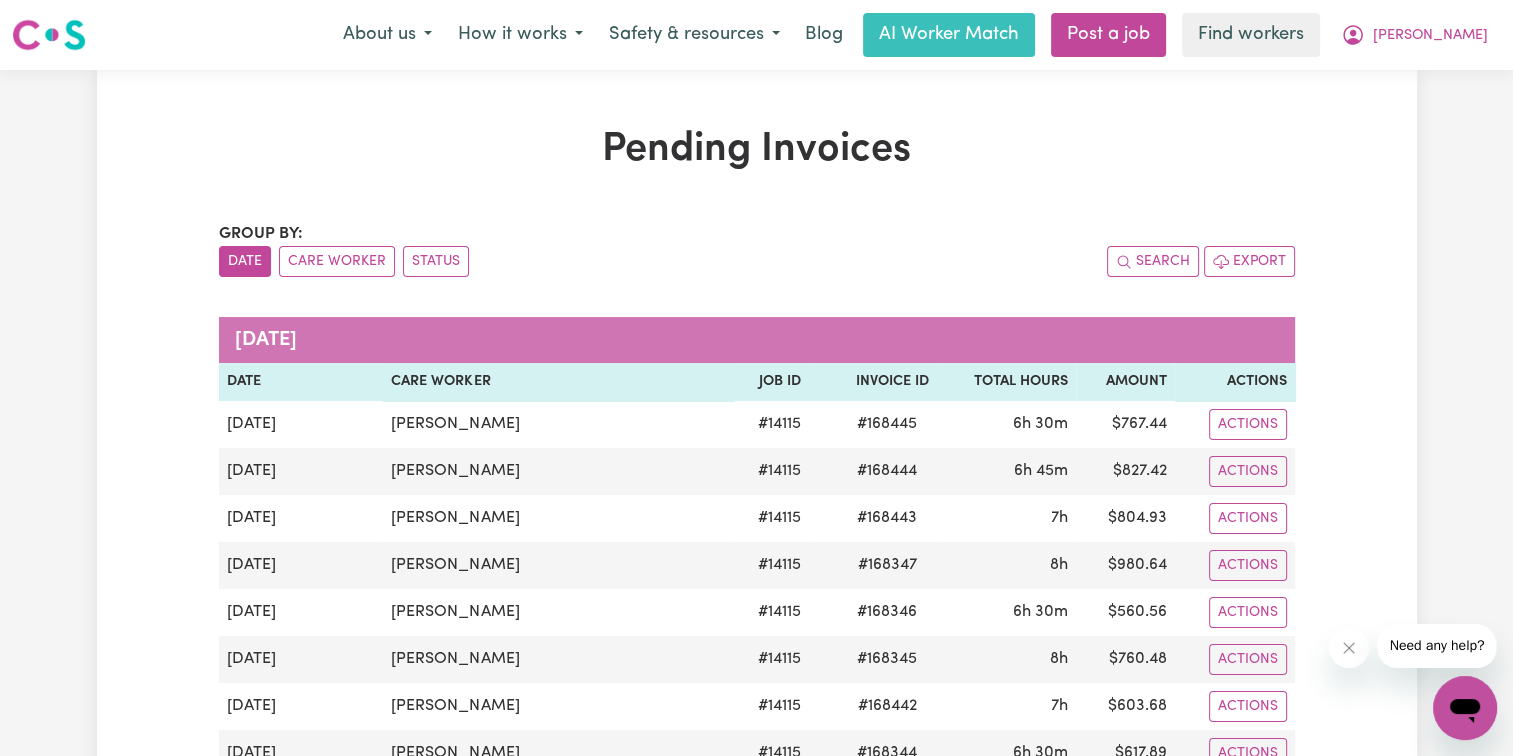 scroll, scrollTop: 0, scrollLeft: 0, axis: both 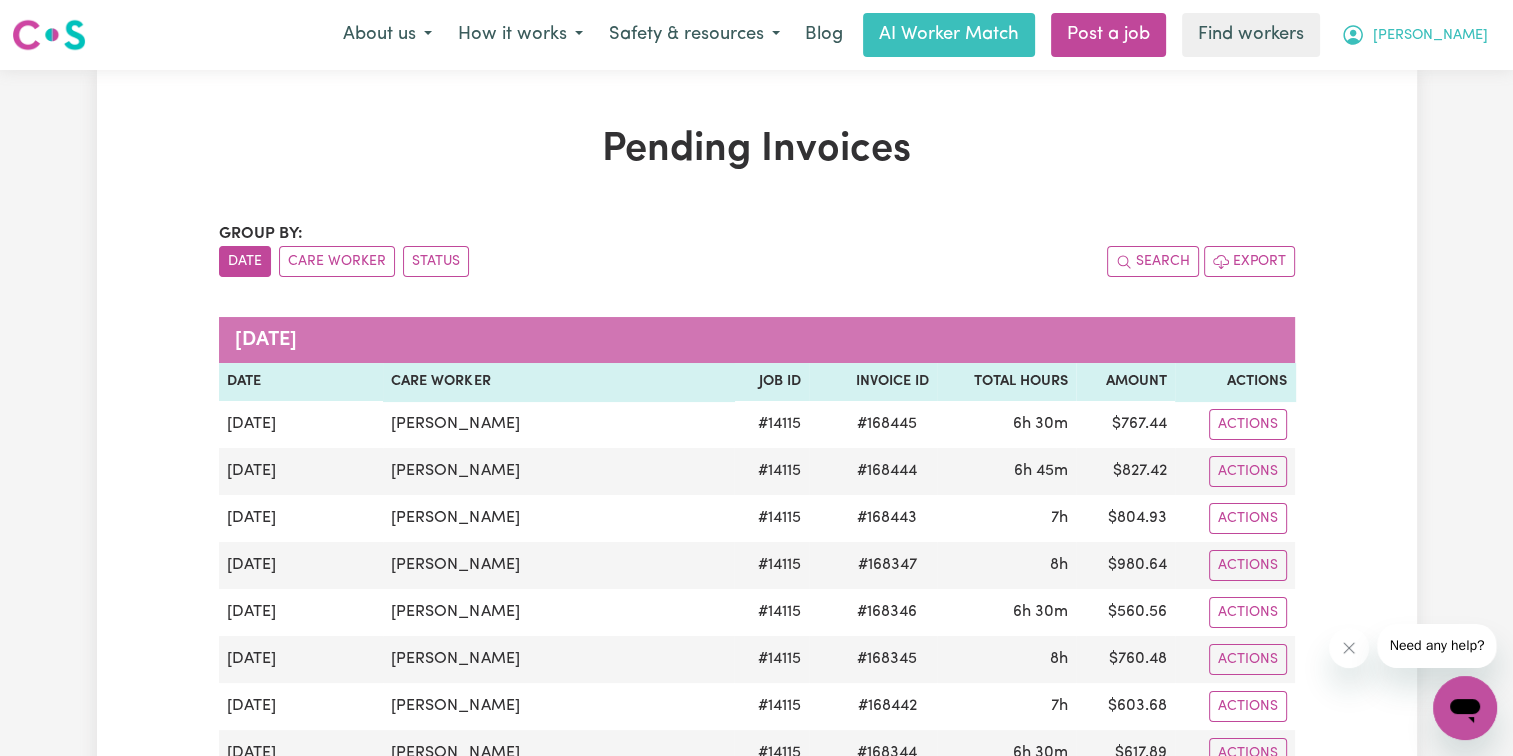 click on "[PERSON_NAME]" at bounding box center (1414, 35) 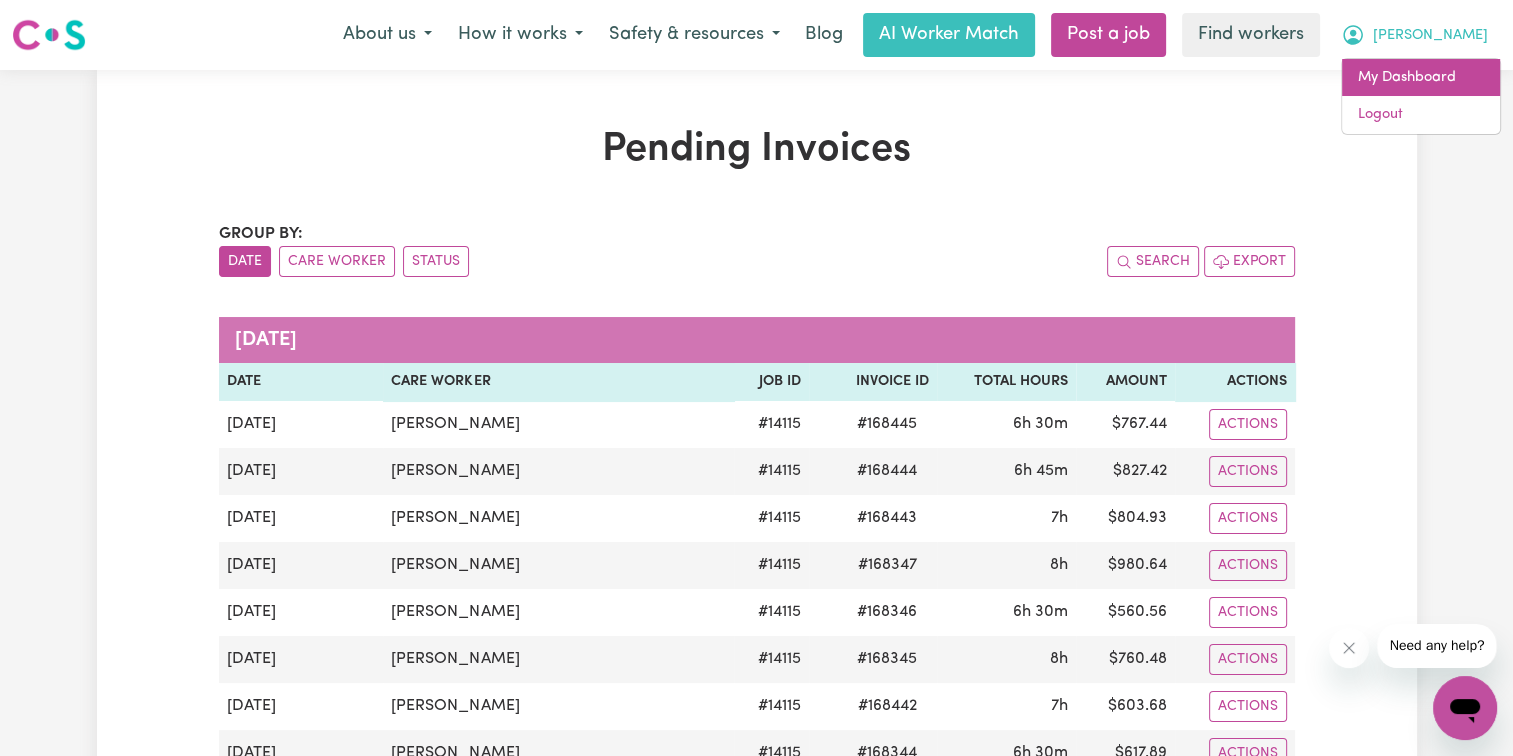 click on "My Dashboard" at bounding box center (1421, 78) 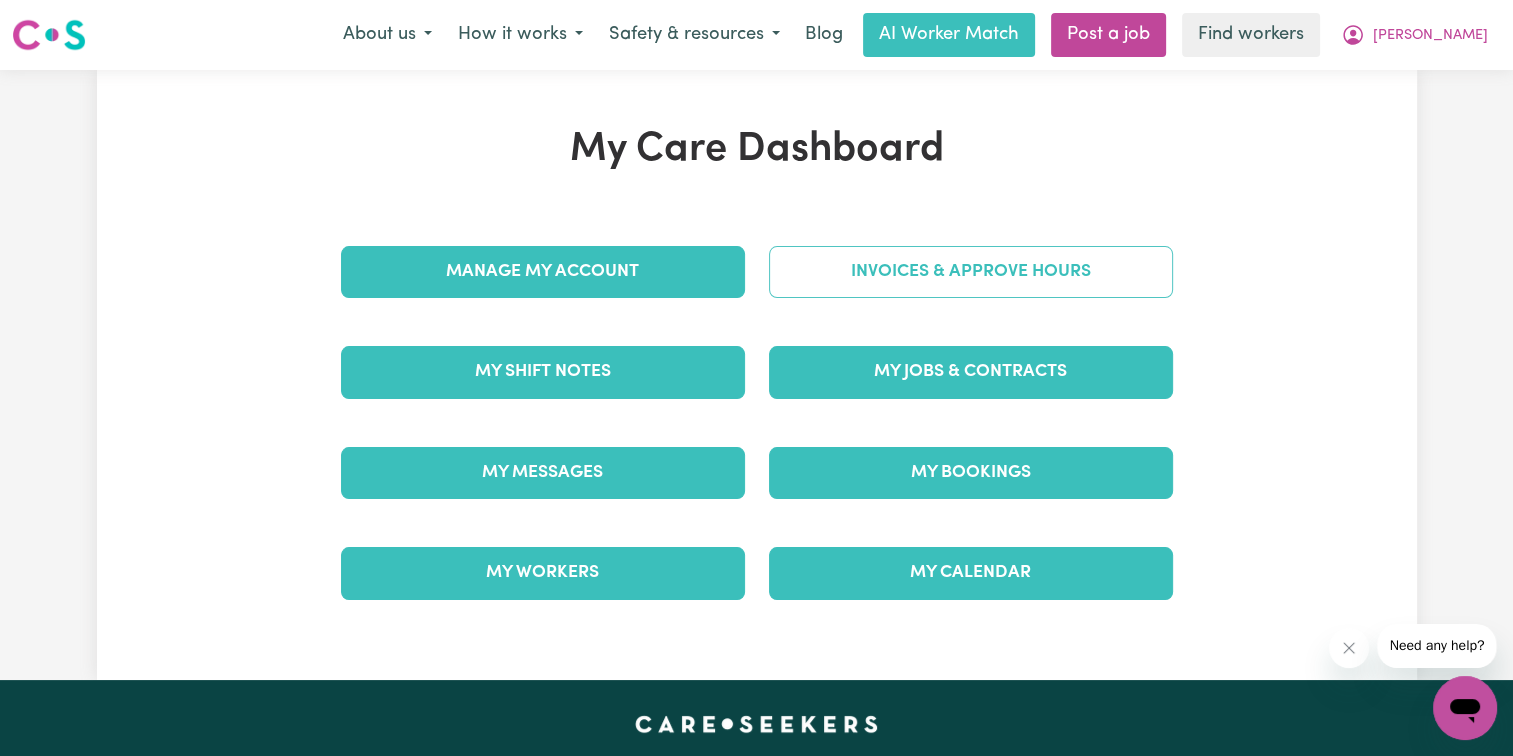 click on "Invoices & Approve Hours" at bounding box center [971, 272] 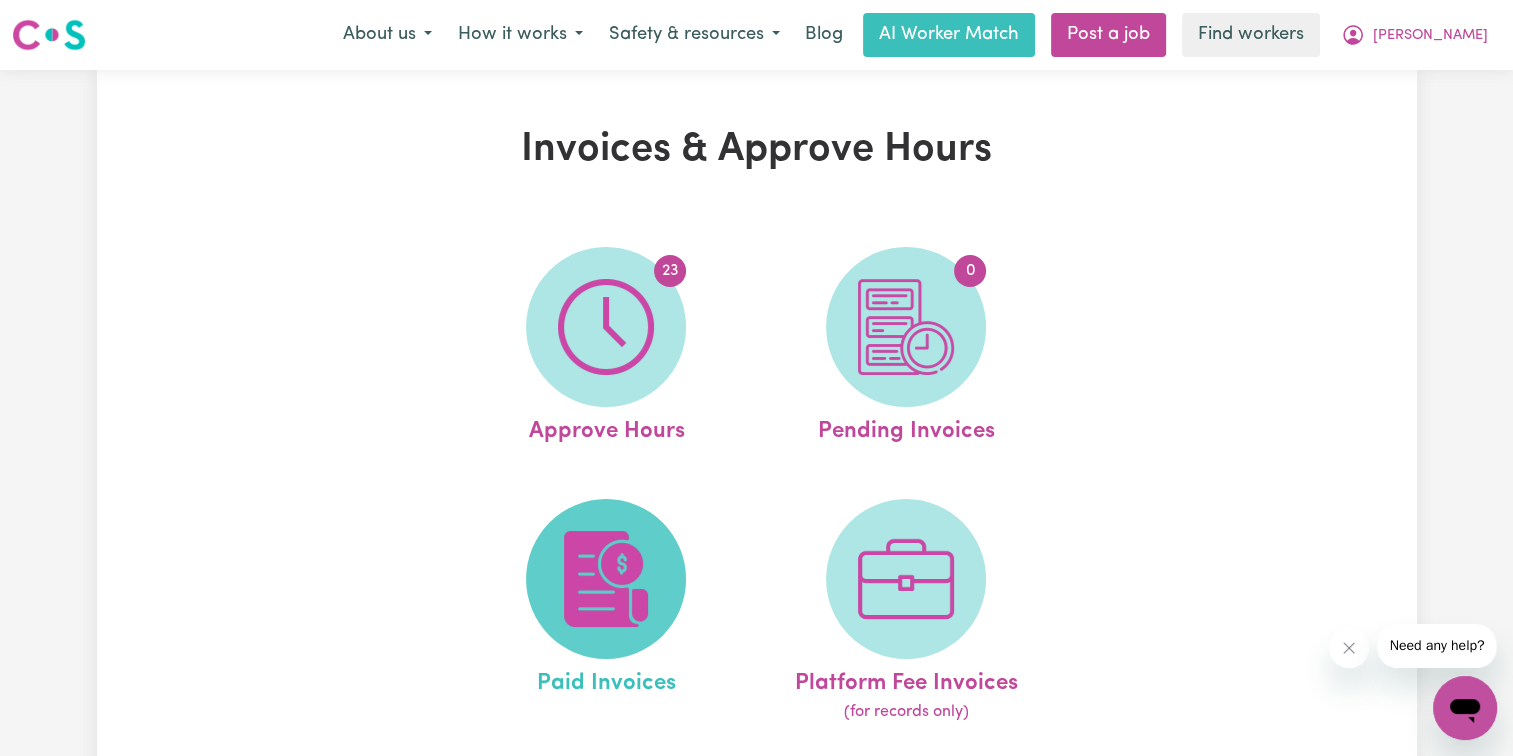 click at bounding box center (606, 579) 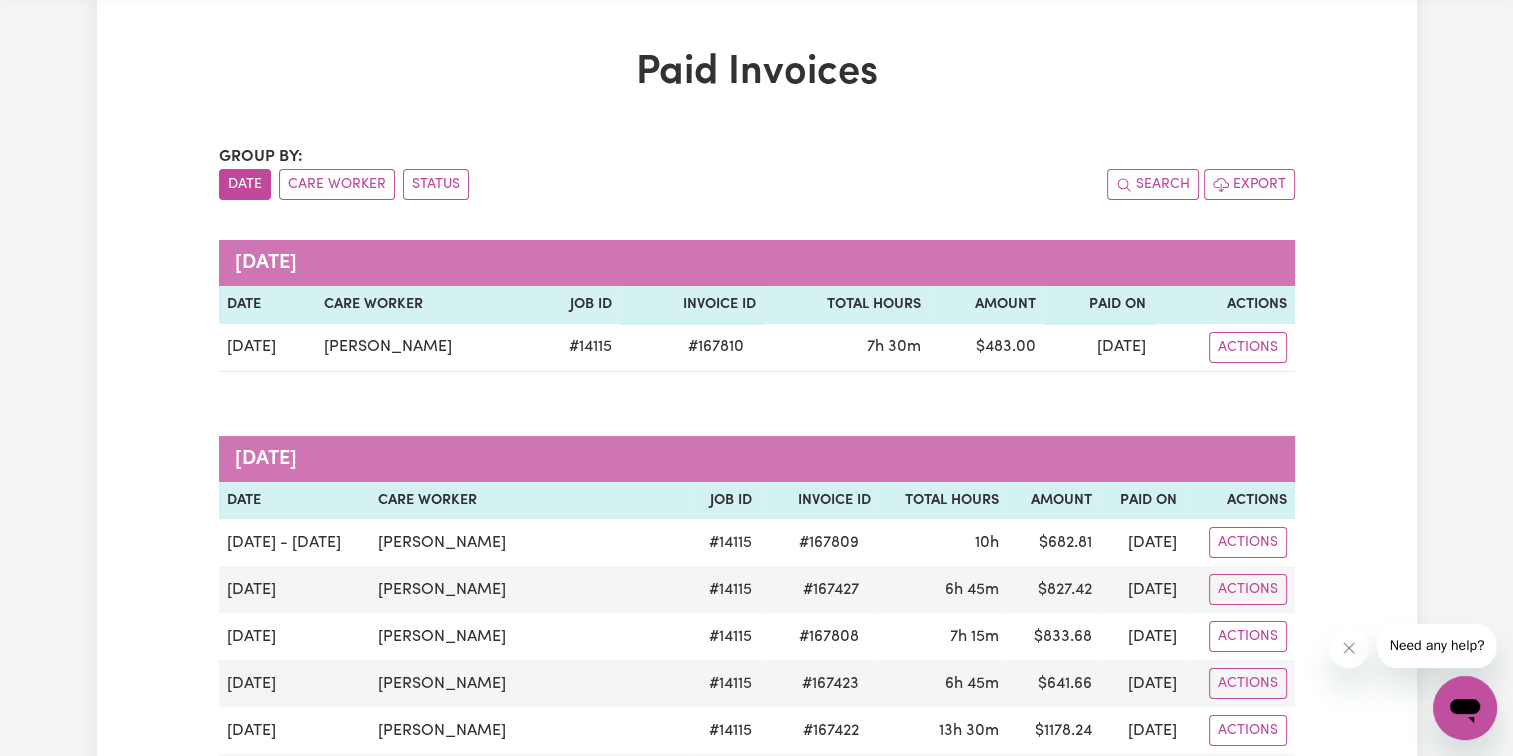 scroll, scrollTop: 200, scrollLeft: 0, axis: vertical 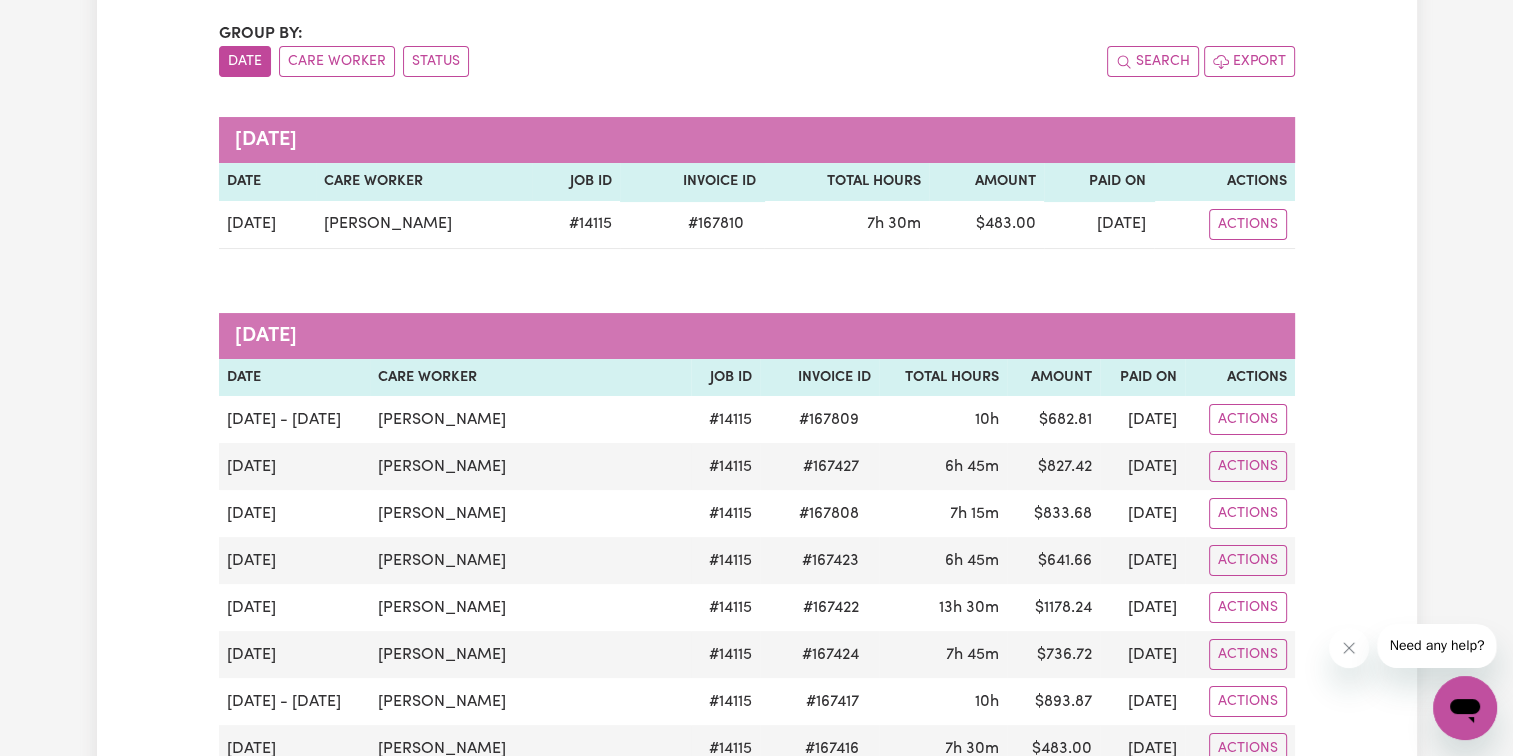 click on "Search Export" at bounding box center [1026, 61] 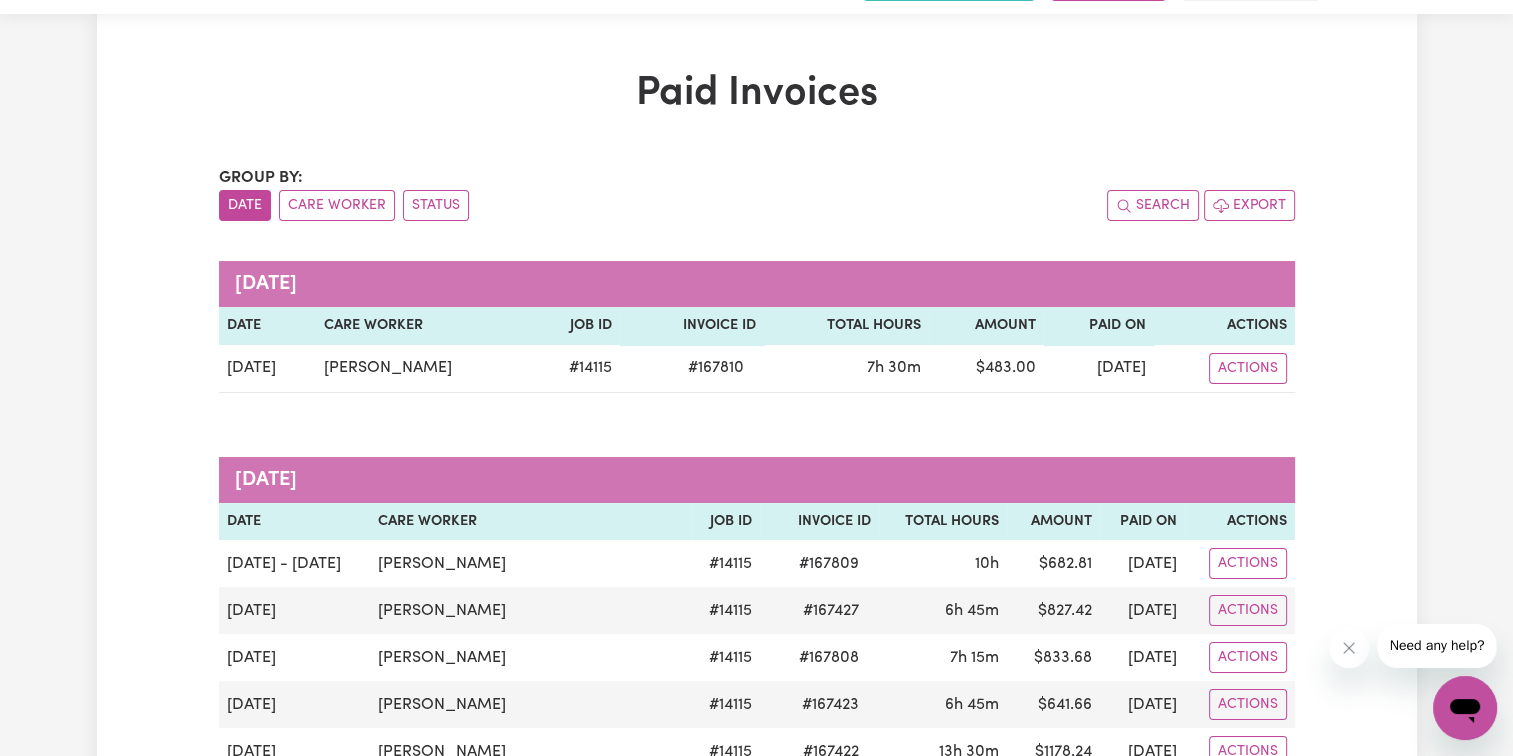 scroll, scrollTop: 0, scrollLeft: 0, axis: both 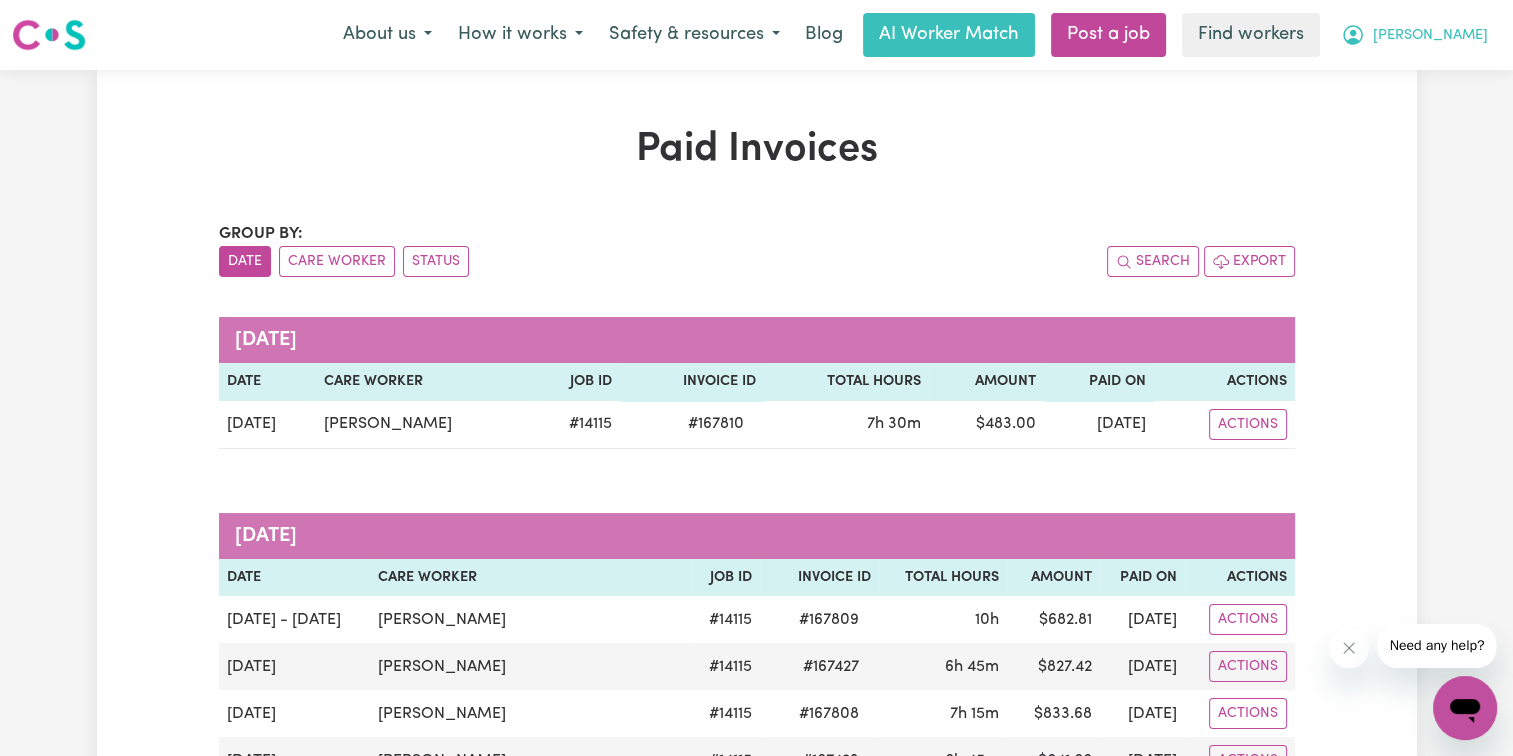 click on "[PERSON_NAME]" at bounding box center (1430, 36) 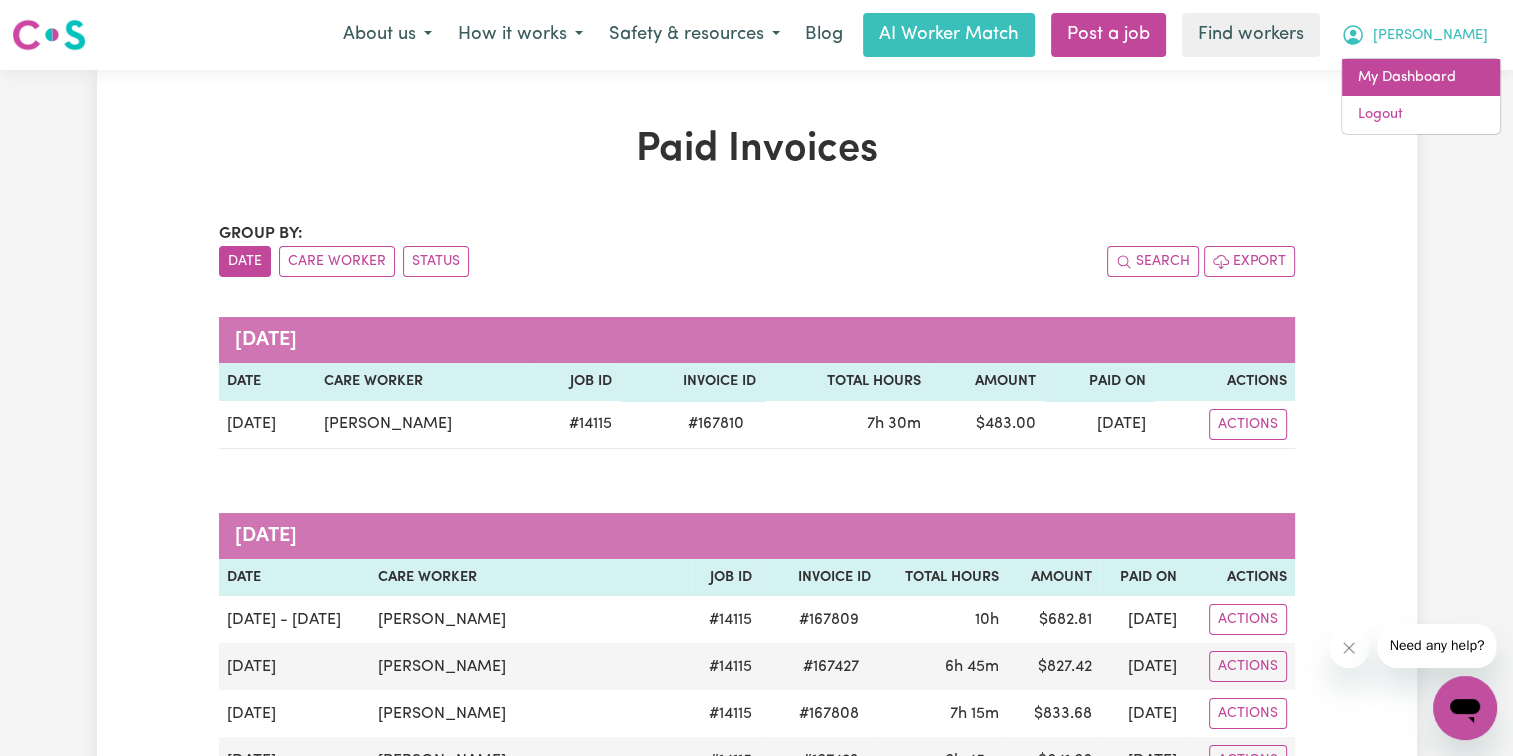 click on "My Dashboard" at bounding box center [1421, 78] 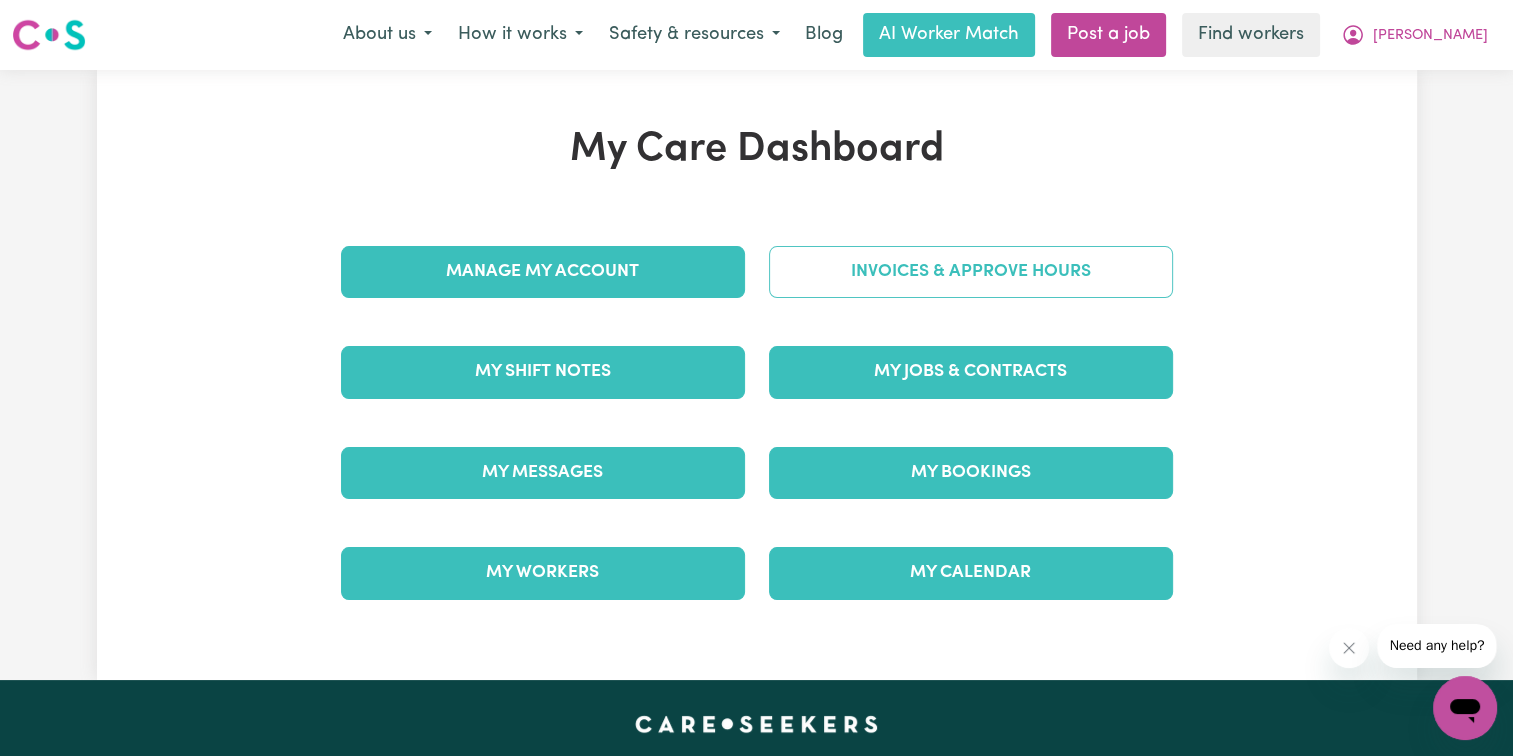 click on "Invoices & Approve Hours" at bounding box center [971, 272] 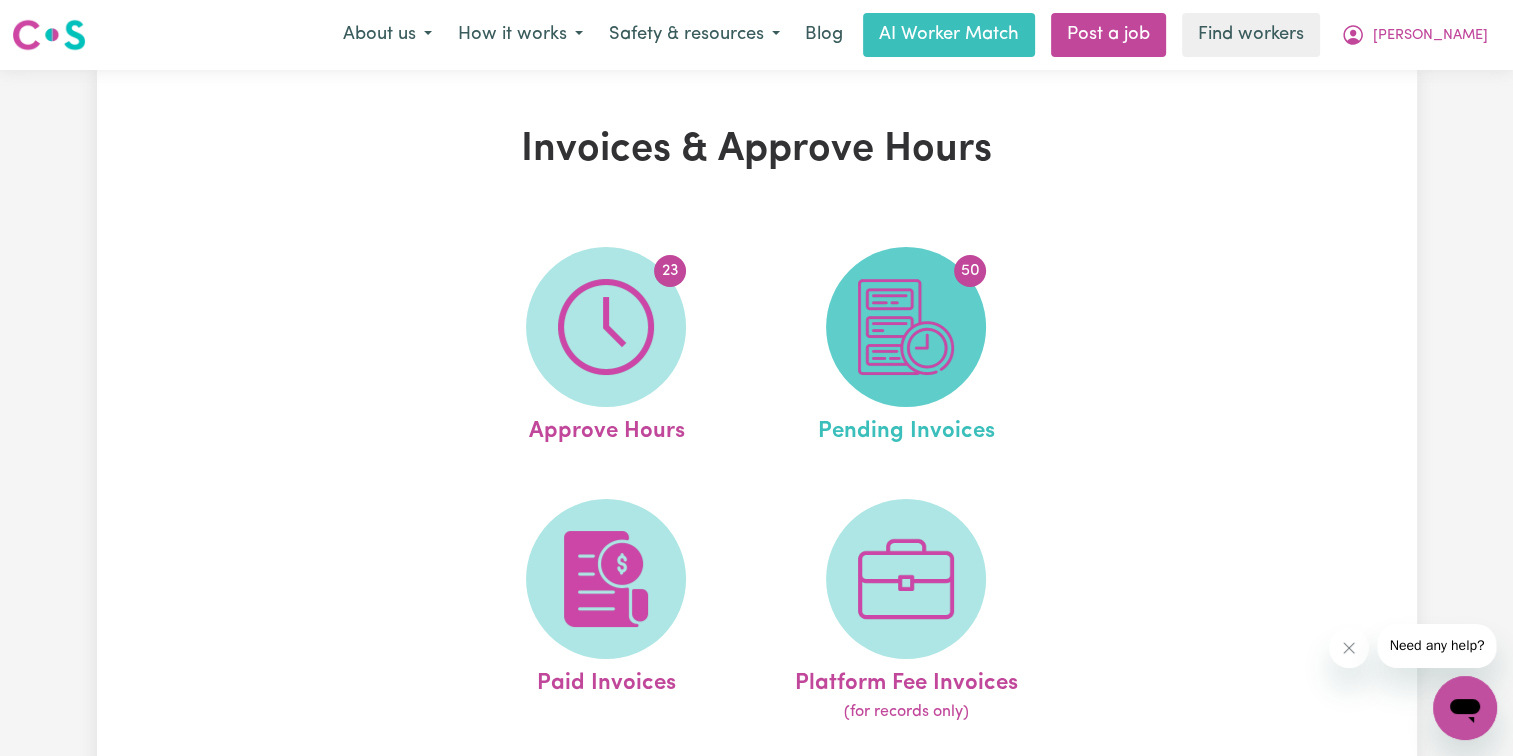 click at bounding box center [906, 327] 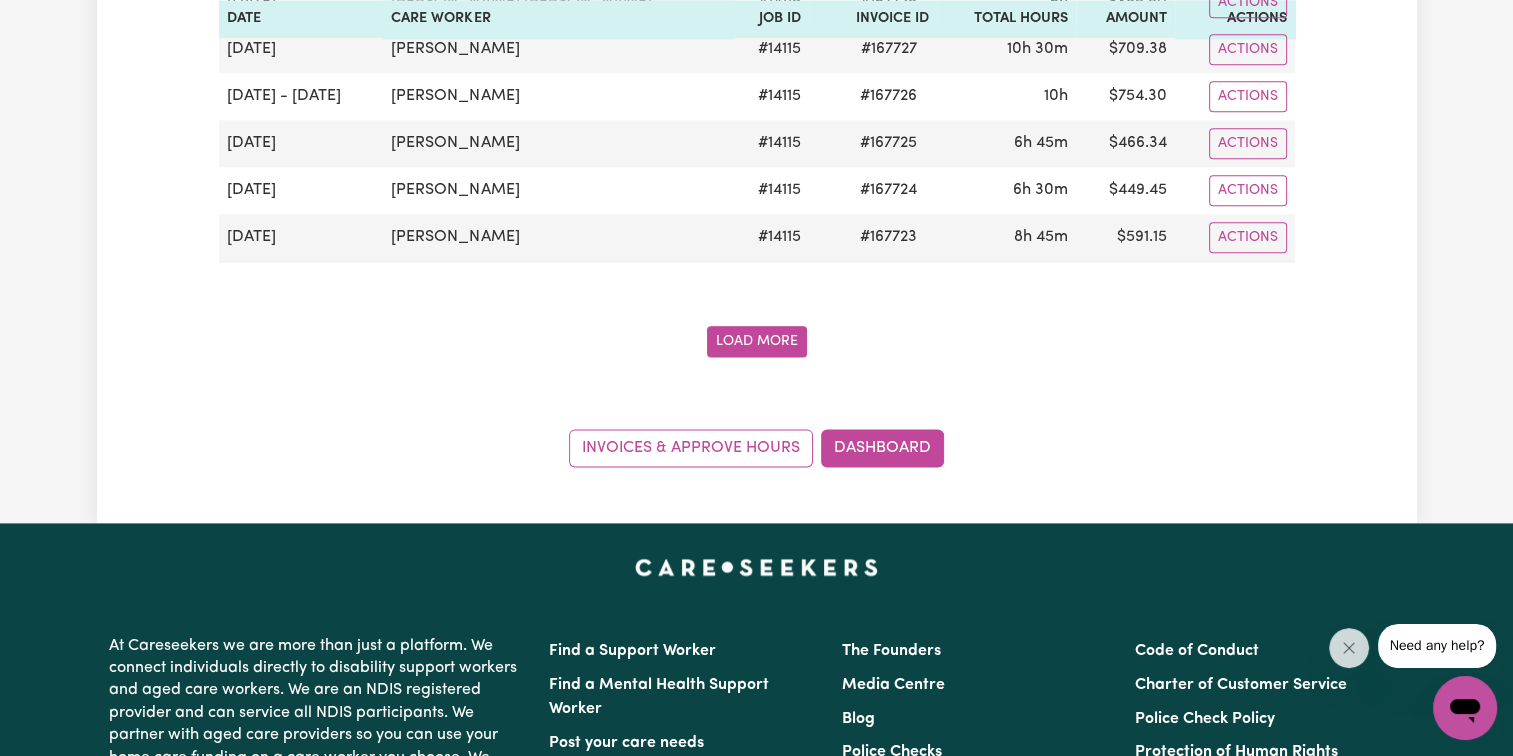 scroll, scrollTop: 2200, scrollLeft: 0, axis: vertical 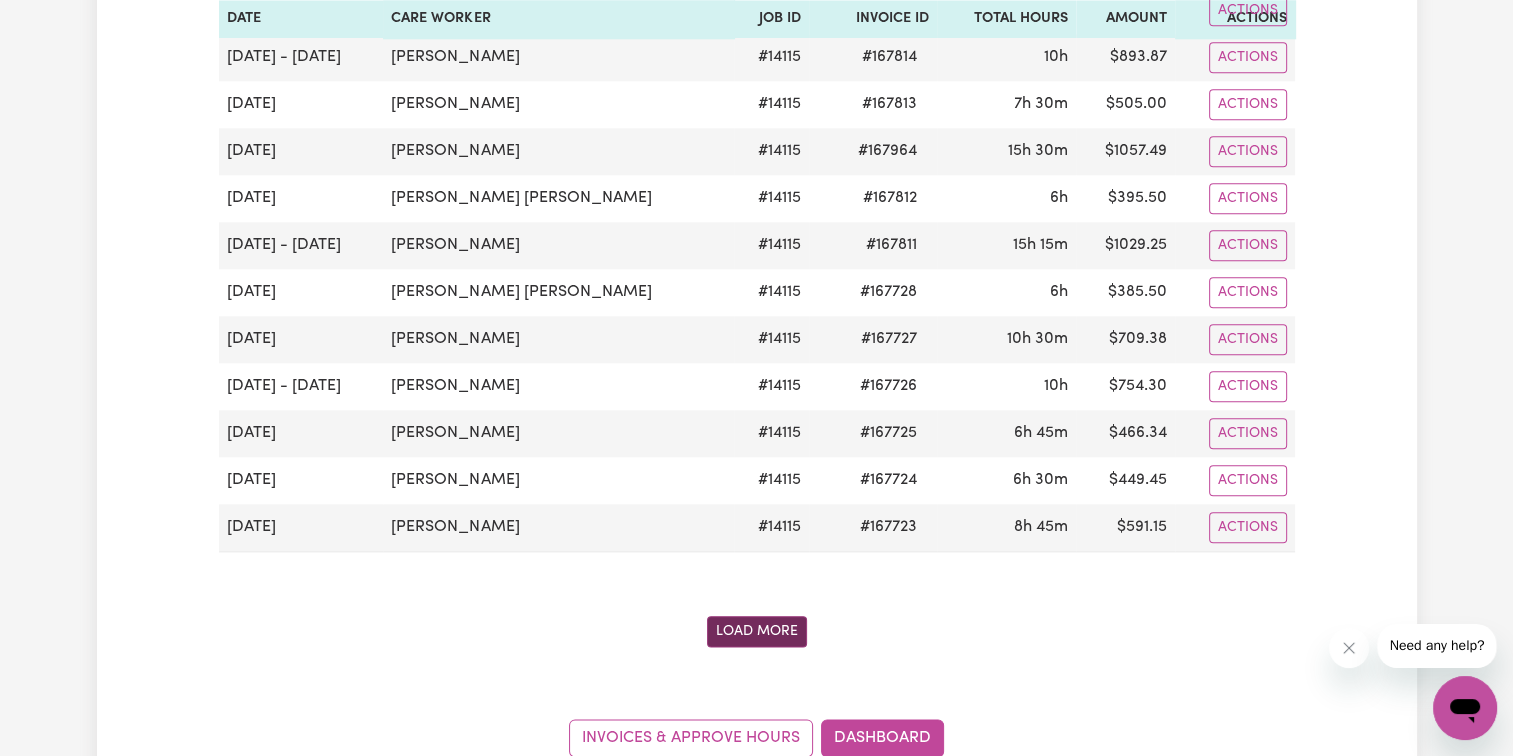 drag, startPoint x: 797, startPoint y: 587, endPoint x: 784, endPoint y: 594, distance: 14.764823 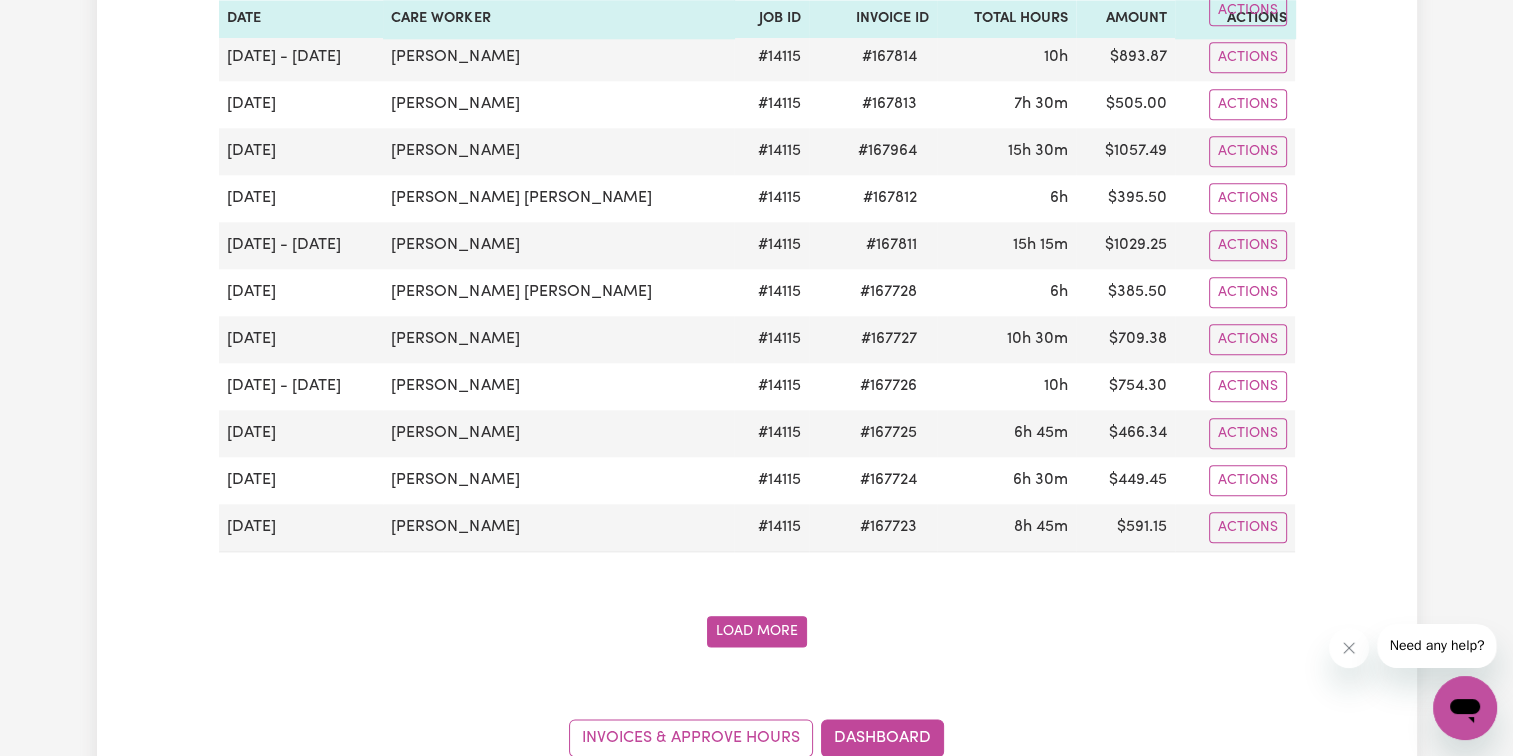 click on "Load More" at bounding box center [757, 631] 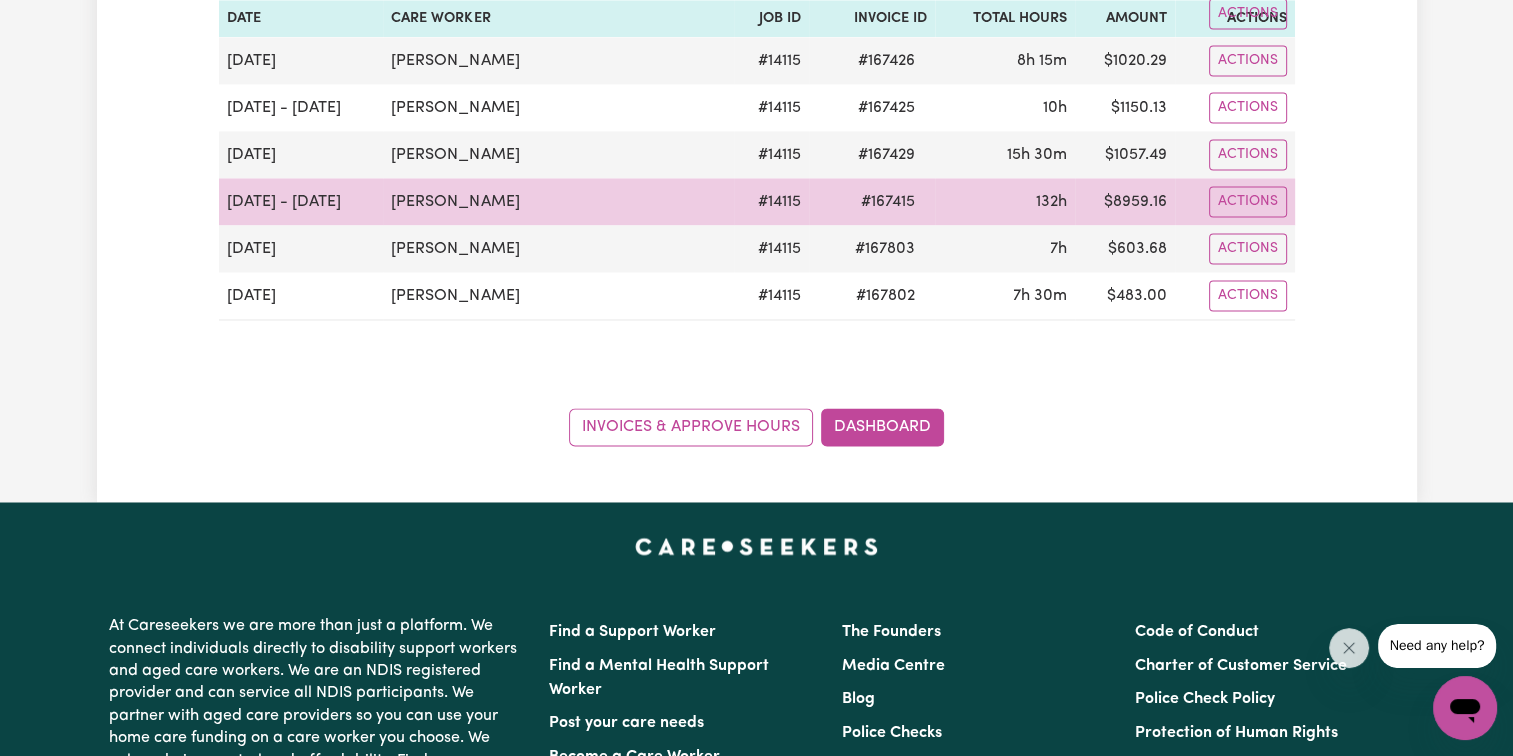 scroll, scrollTop: 3100, scrollLeft: 0, axis: vertical 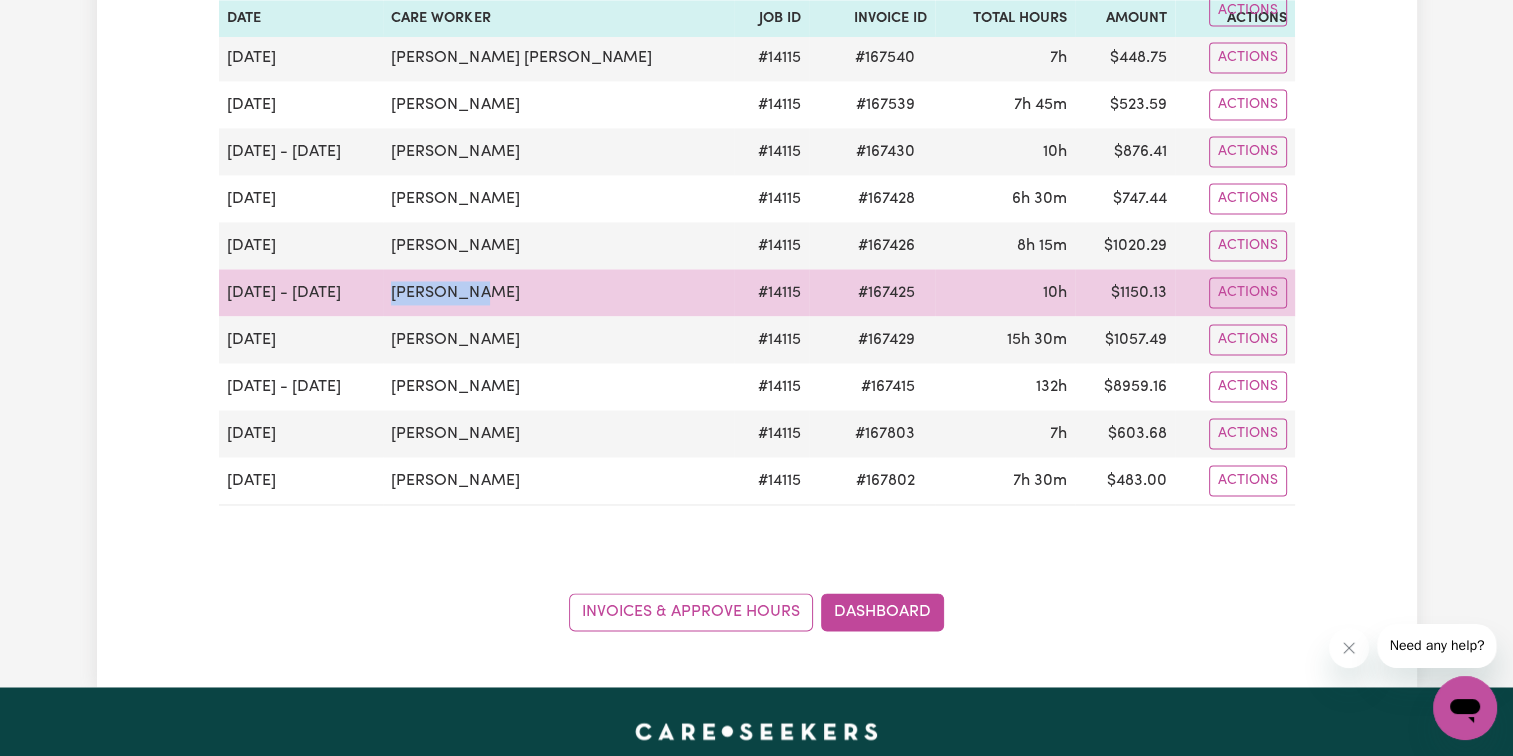 drag, startPoint x: 494, startPoint y: 273, endPoint x: 392, endPoint y: 260, distance: 102.825096 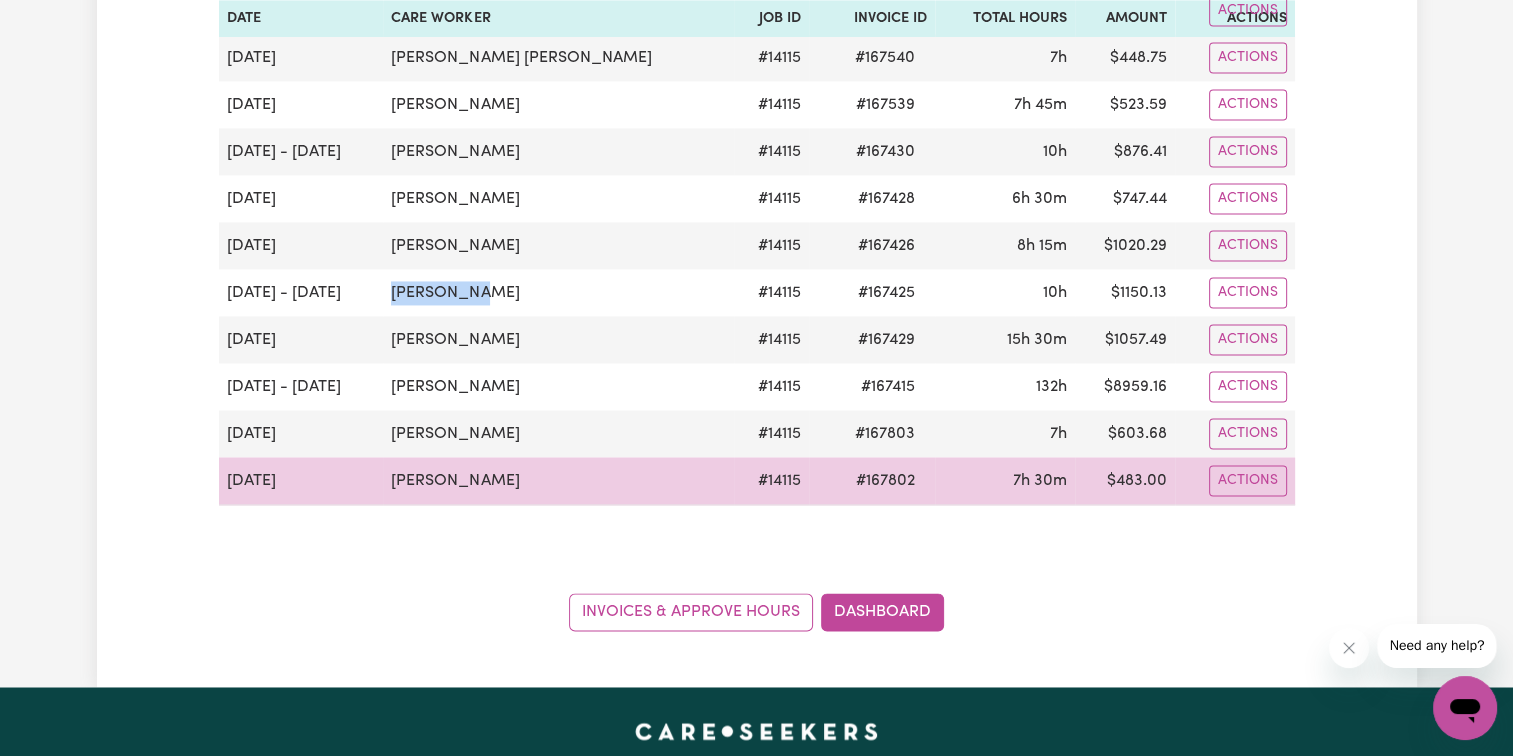 copy on "[PERSON_NAME]" 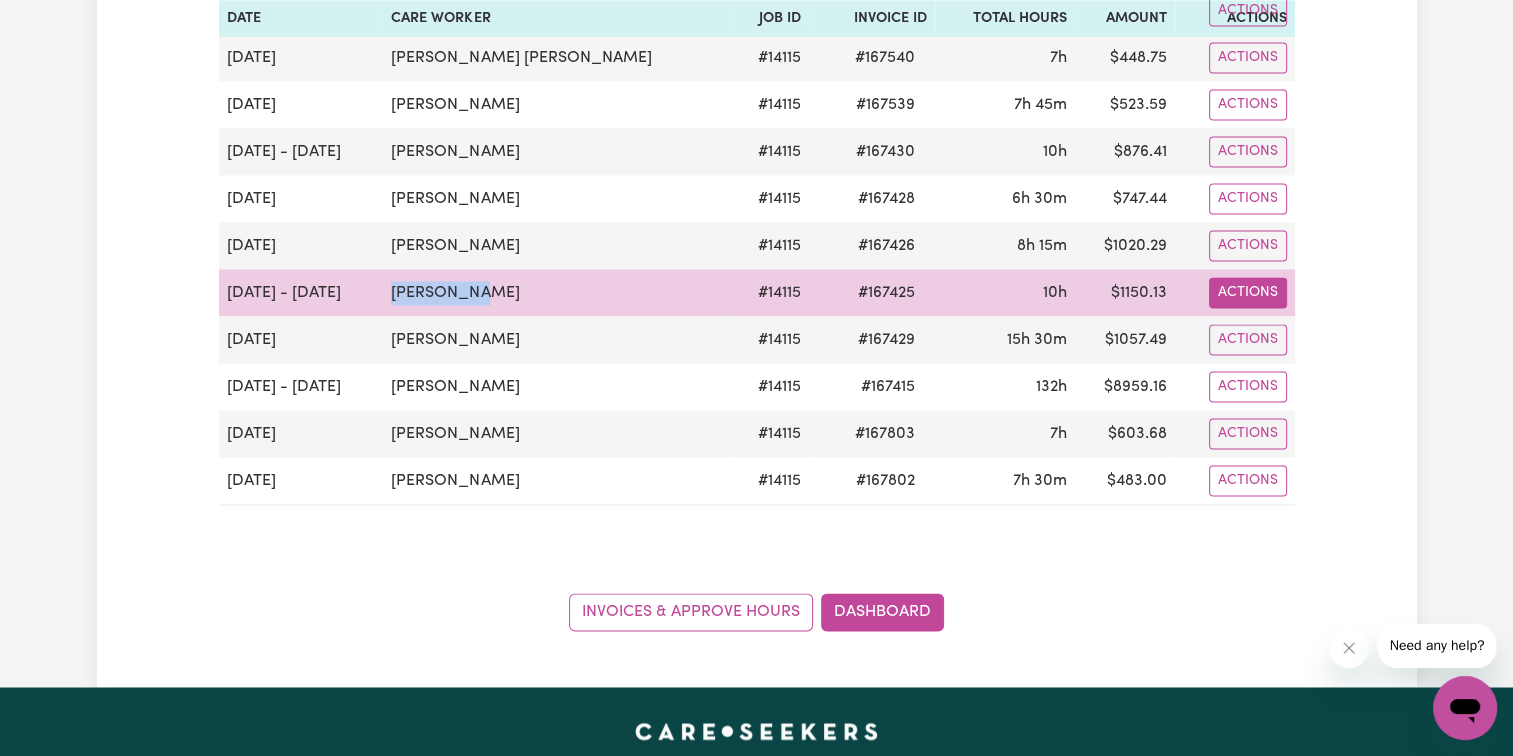 drag, startPoint x: 1268, startPoint y: 268, endPoint x: 1271, endPoint y: 280, distance: 12.369317 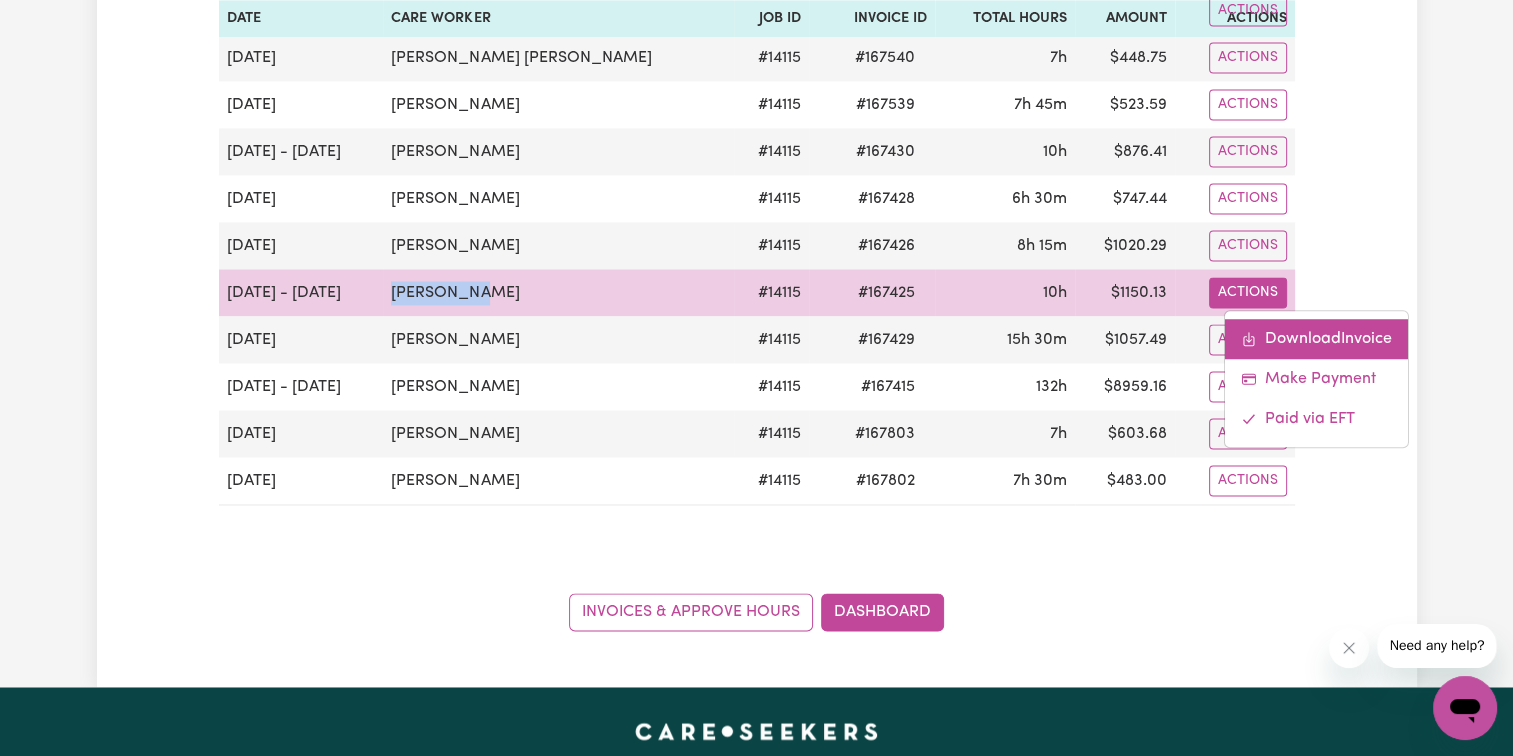 click on "Download  Invoice" at bounding box center [1316, 339] 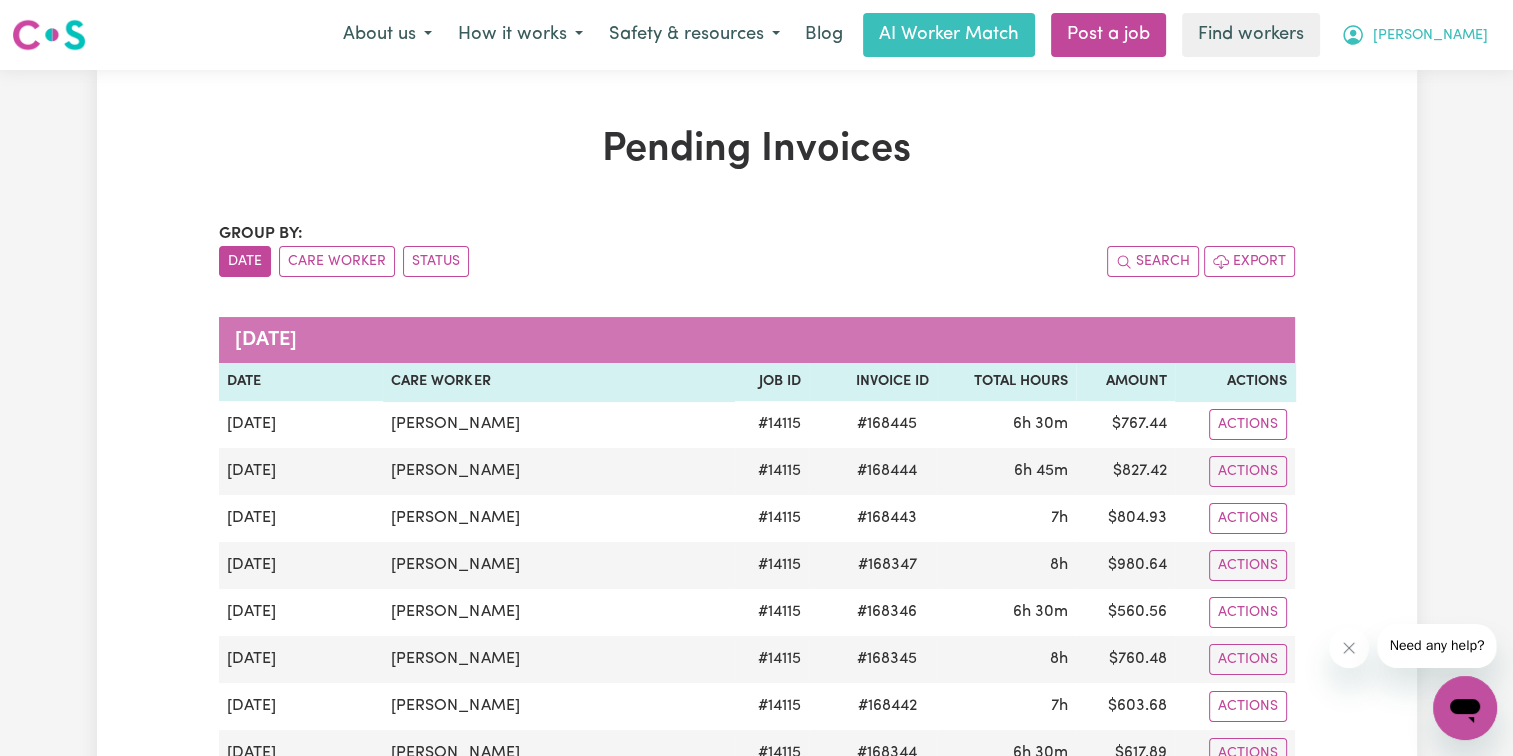 click on "[PERSON_NAME]" at bounding box center [1414, 35] 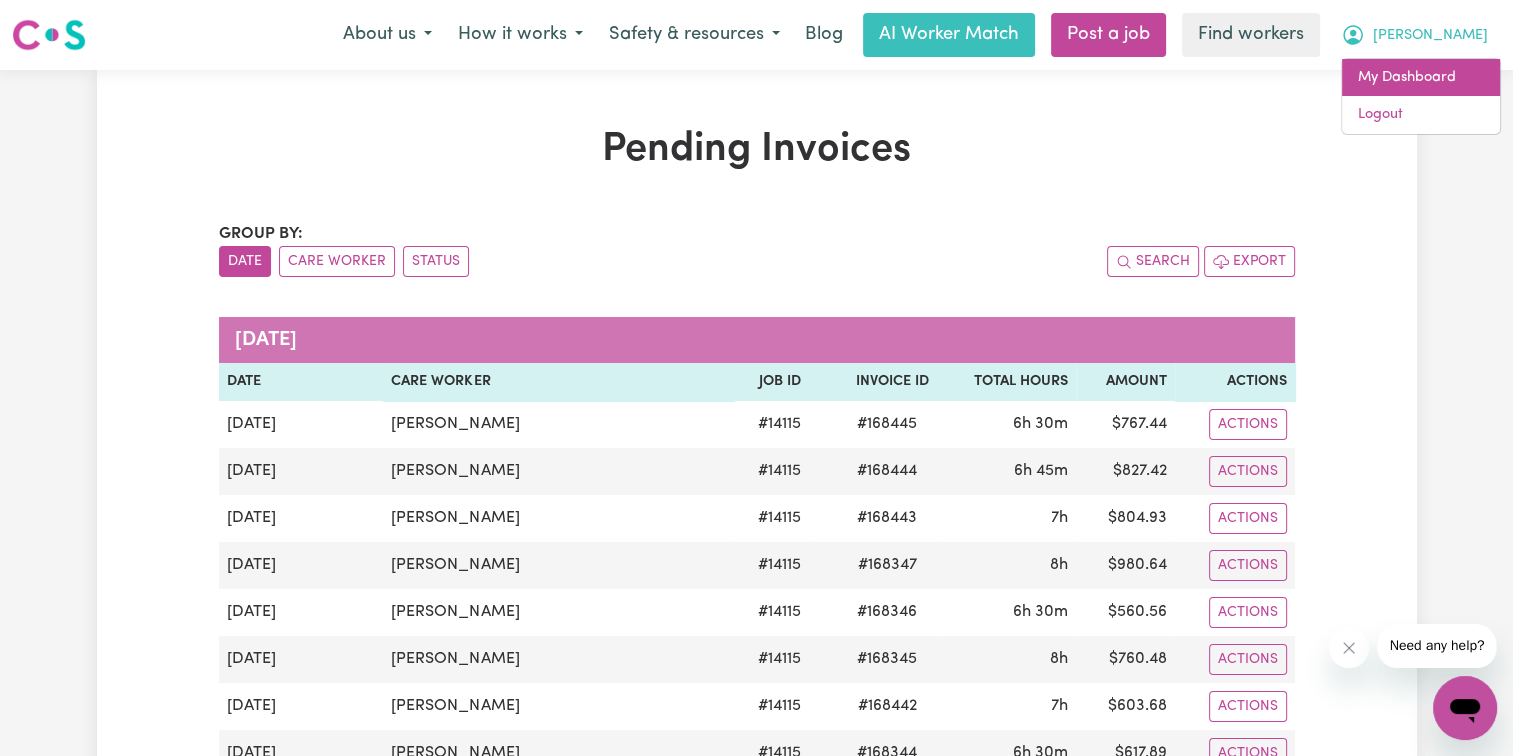 drag, startPoint x: 1450, startPoint y: 47, endPoint x: 1449, endPoint y: 84, distance: 37.01351 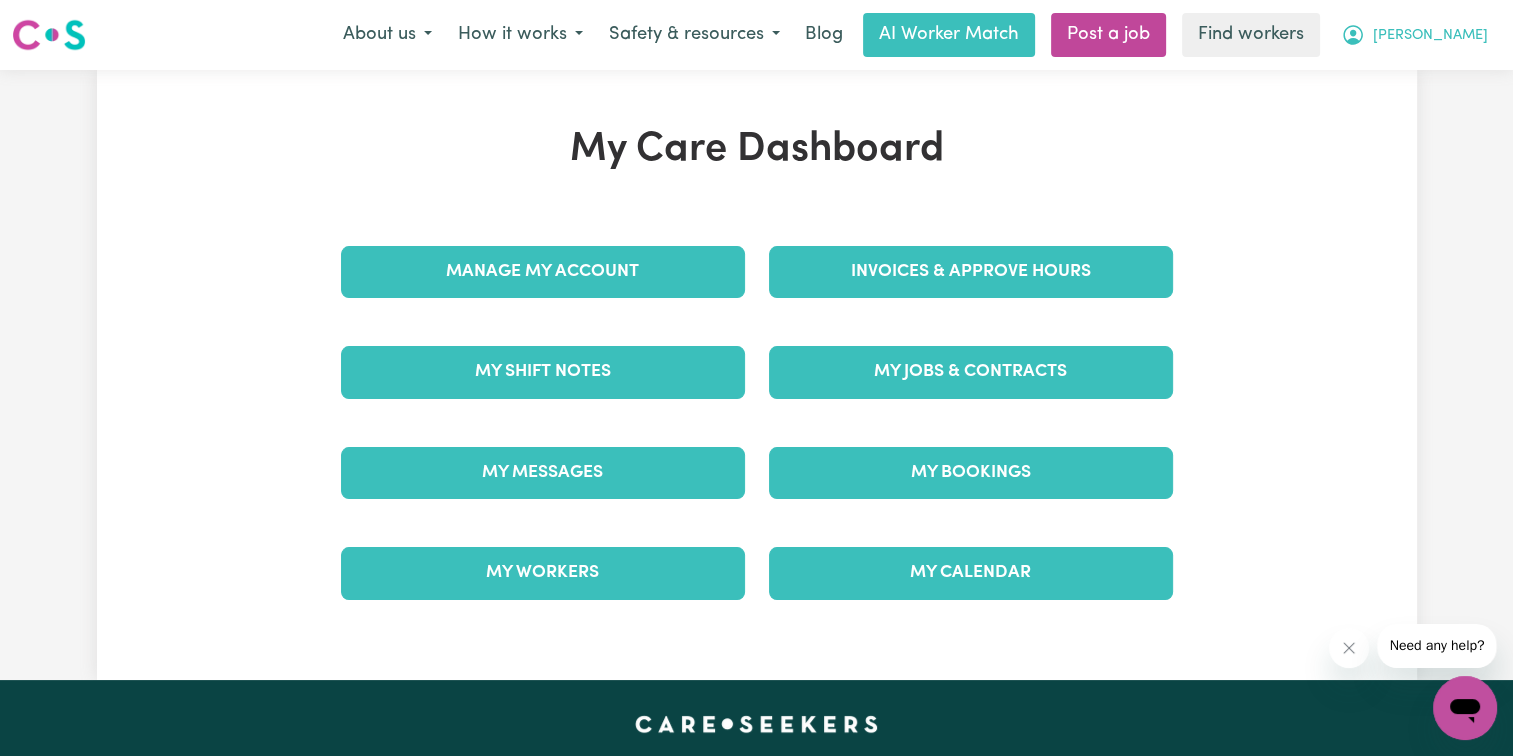 click on "[PERSON_NAME]" at bounding box center [1414, 35] 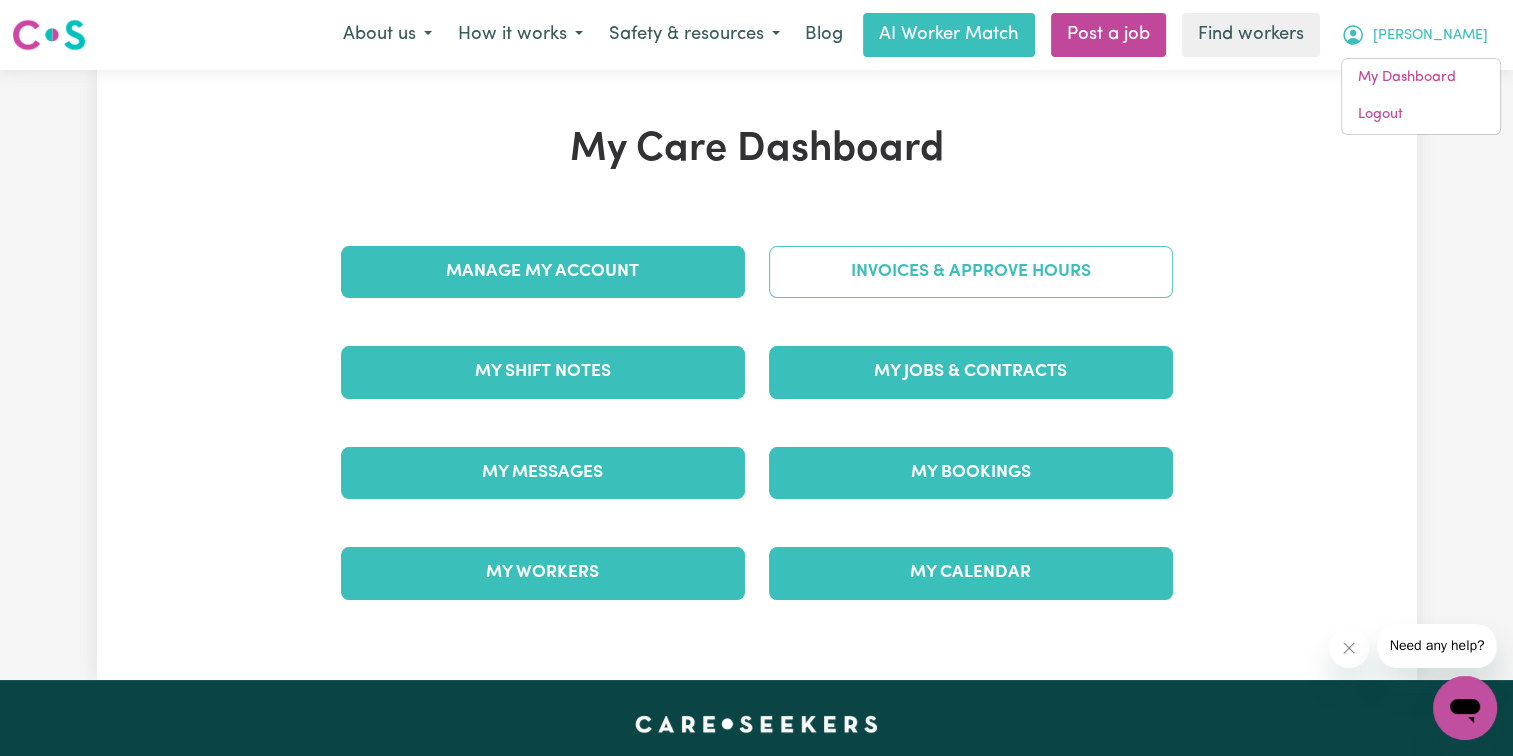 click on "Invoices & Approve Hours" at bounding box center [971, 272] 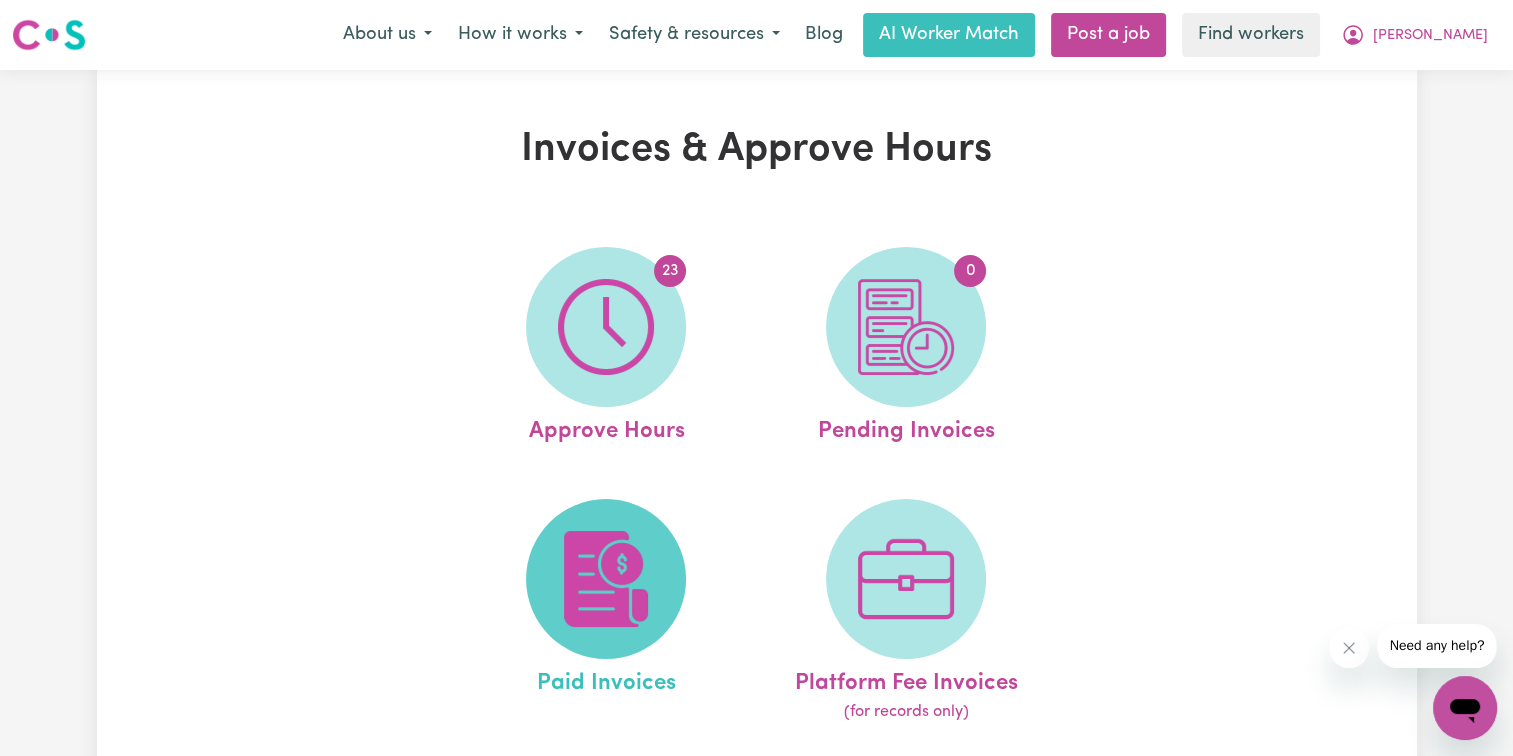 click at bounding box center [606, 579] 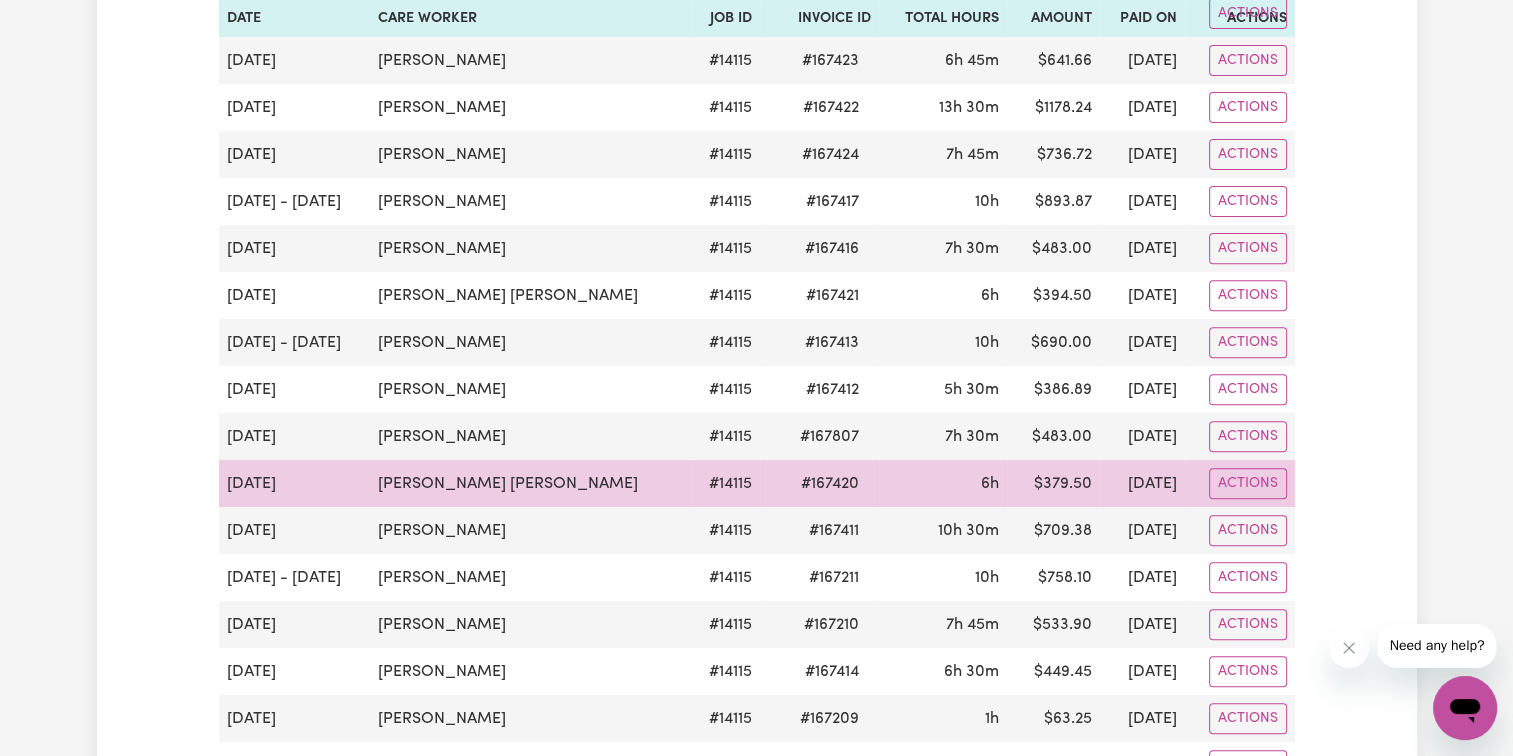 scroll, scrollTop: 500, scrollLeft: 0, axis: vertical 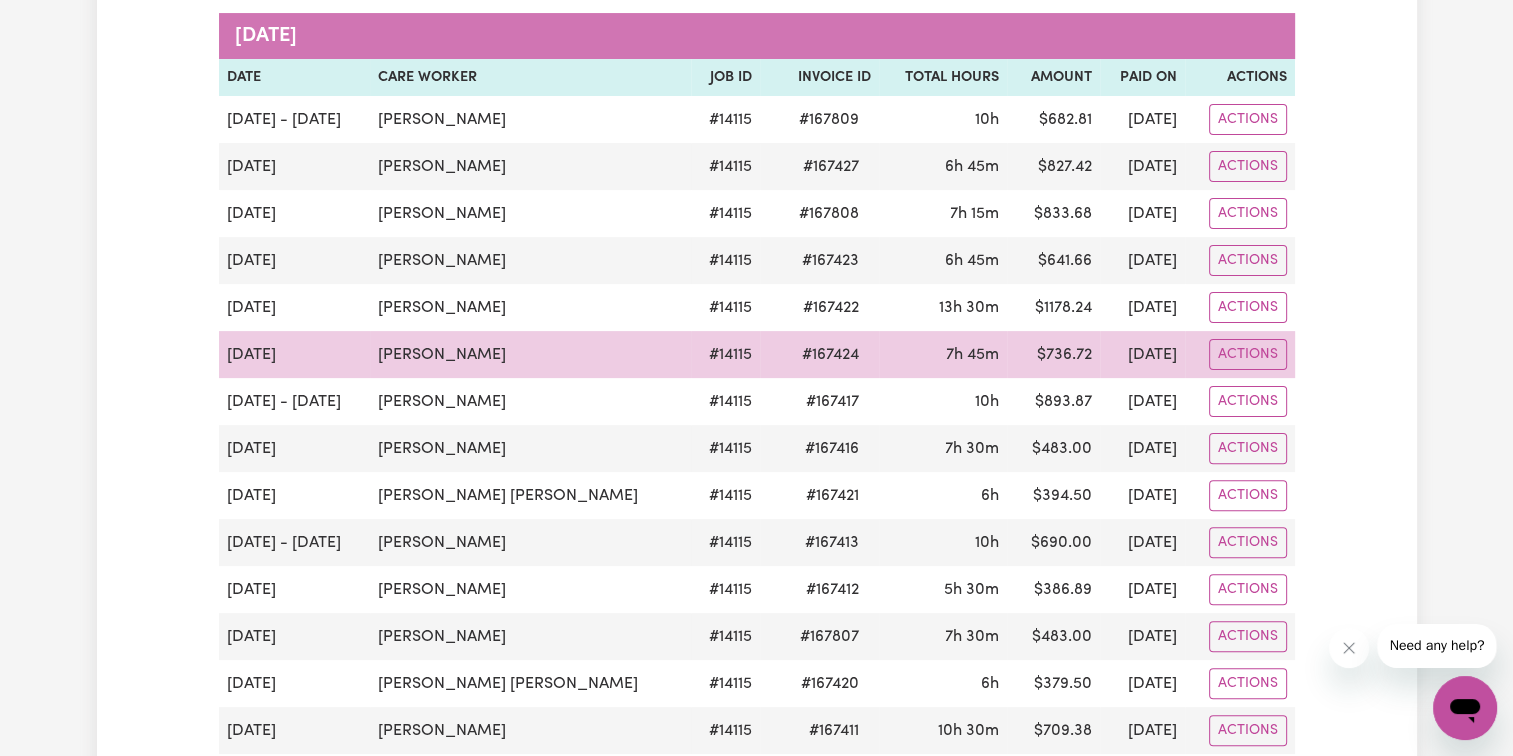 drag, startPoint x: 522, startPoint y: 341, endPoint x: 382, endPoint y: 341, distance: 140 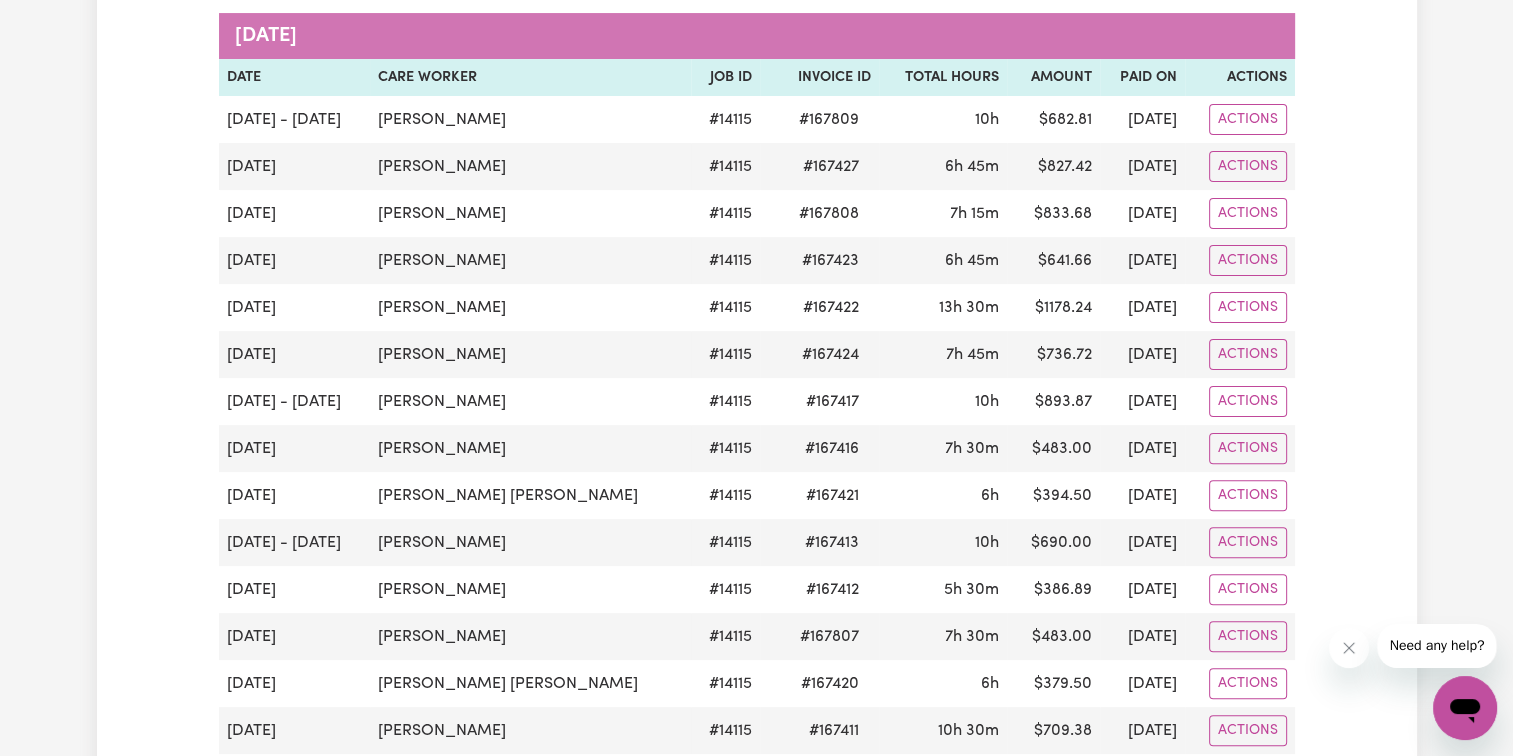 copy on "[PERSON_NAME]" 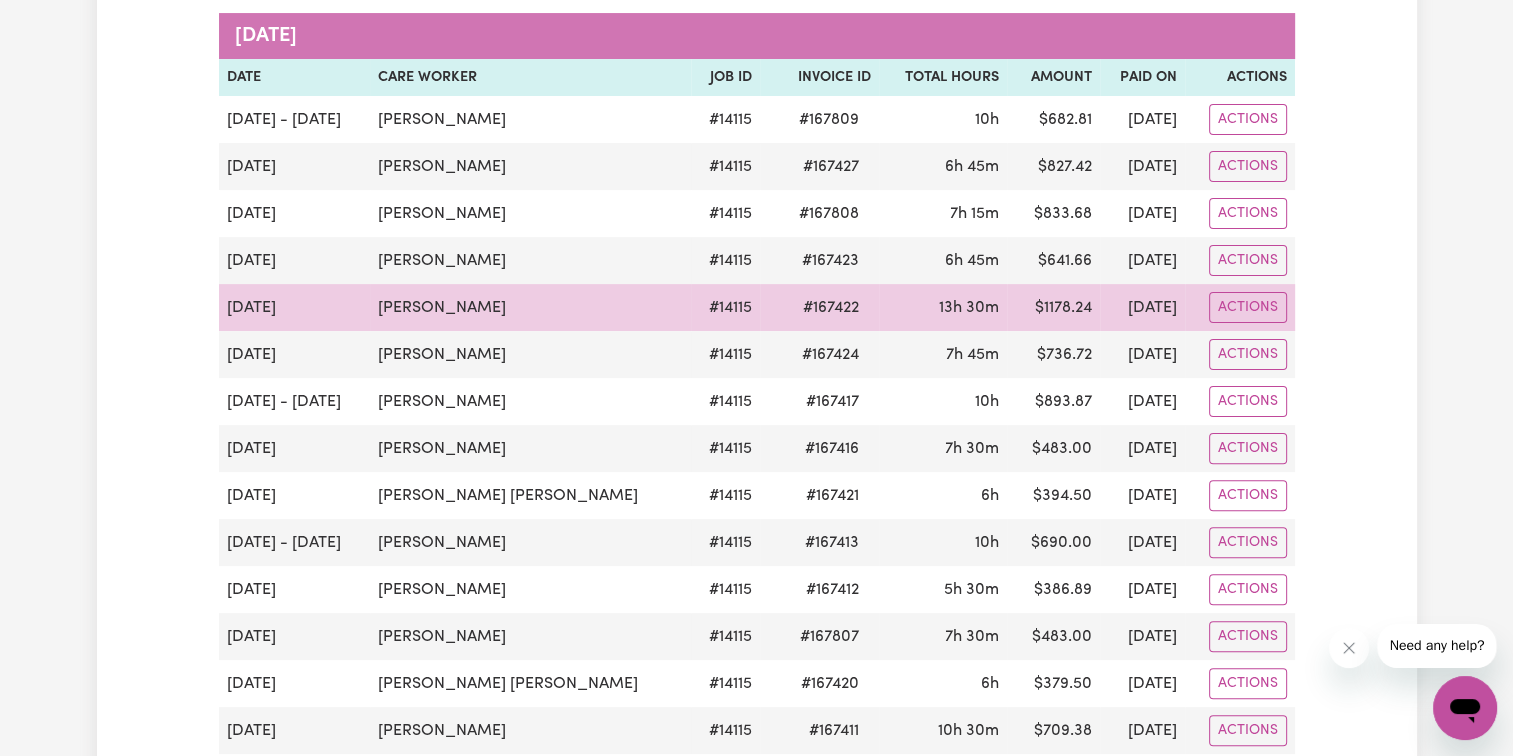 drag, startPoint x: 520, startPoint y: 303, endPoint x: 376, endPoint y: 303, distance: 144 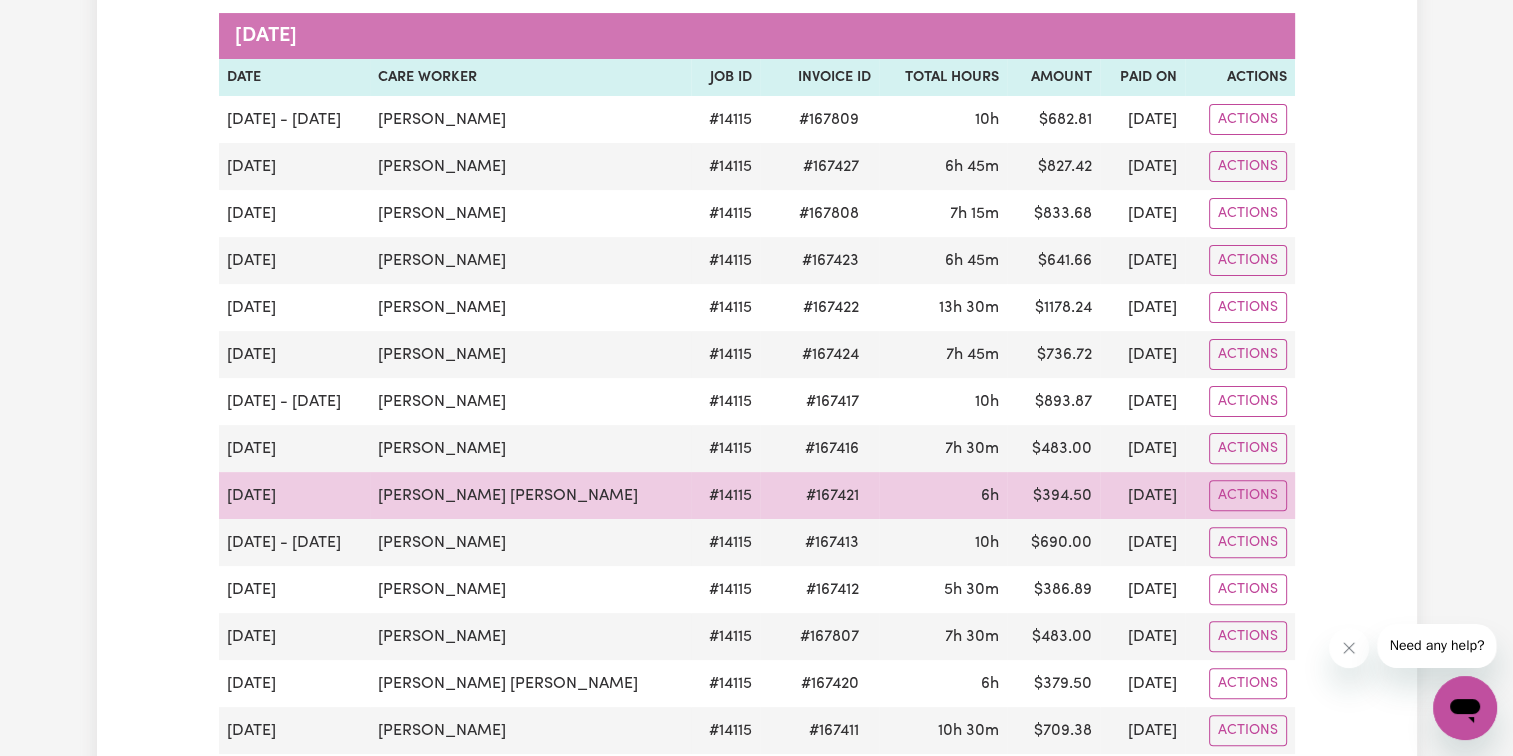 copy on "[PERSON_NAME]" 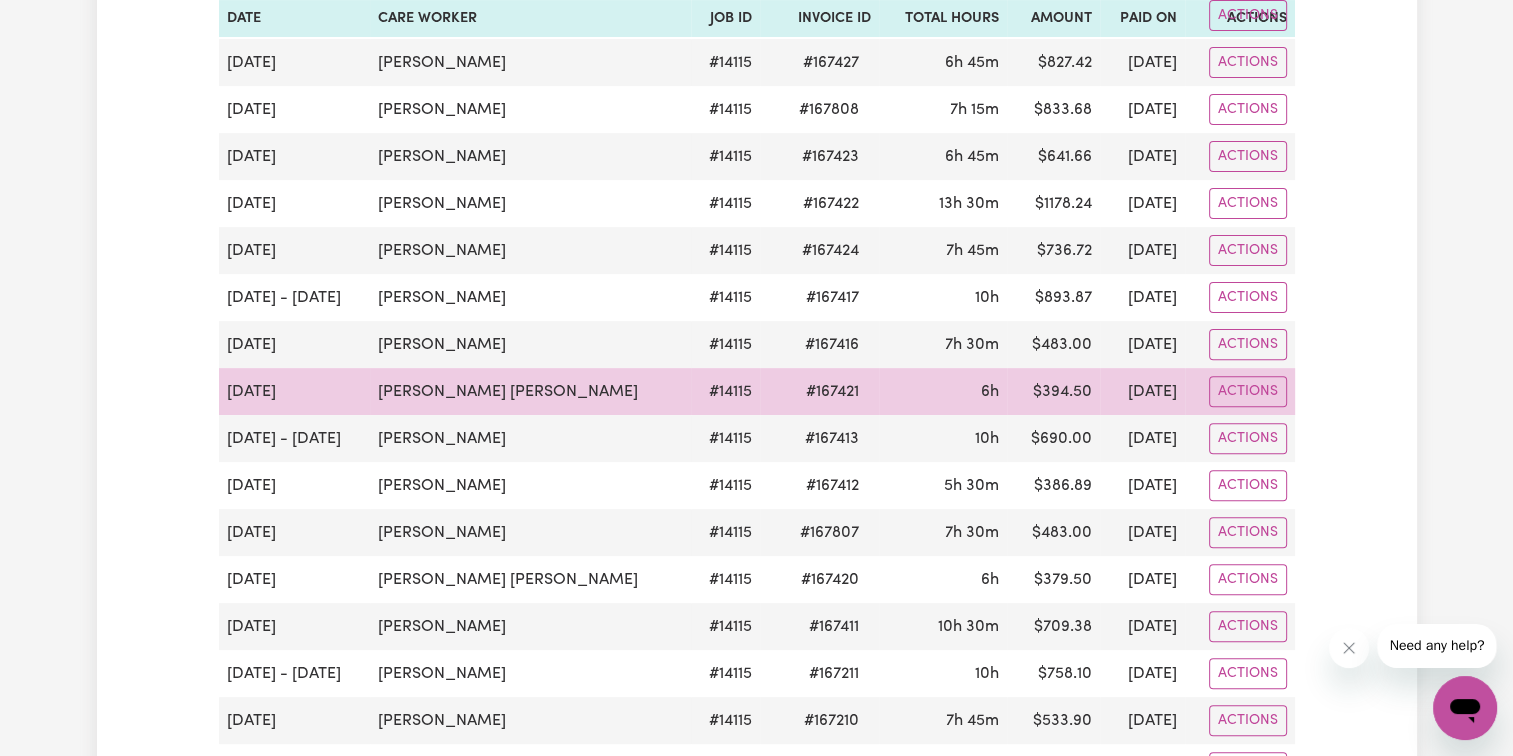 scroll, scrollTop: 700, scrollLeft: 0, axis: vertical 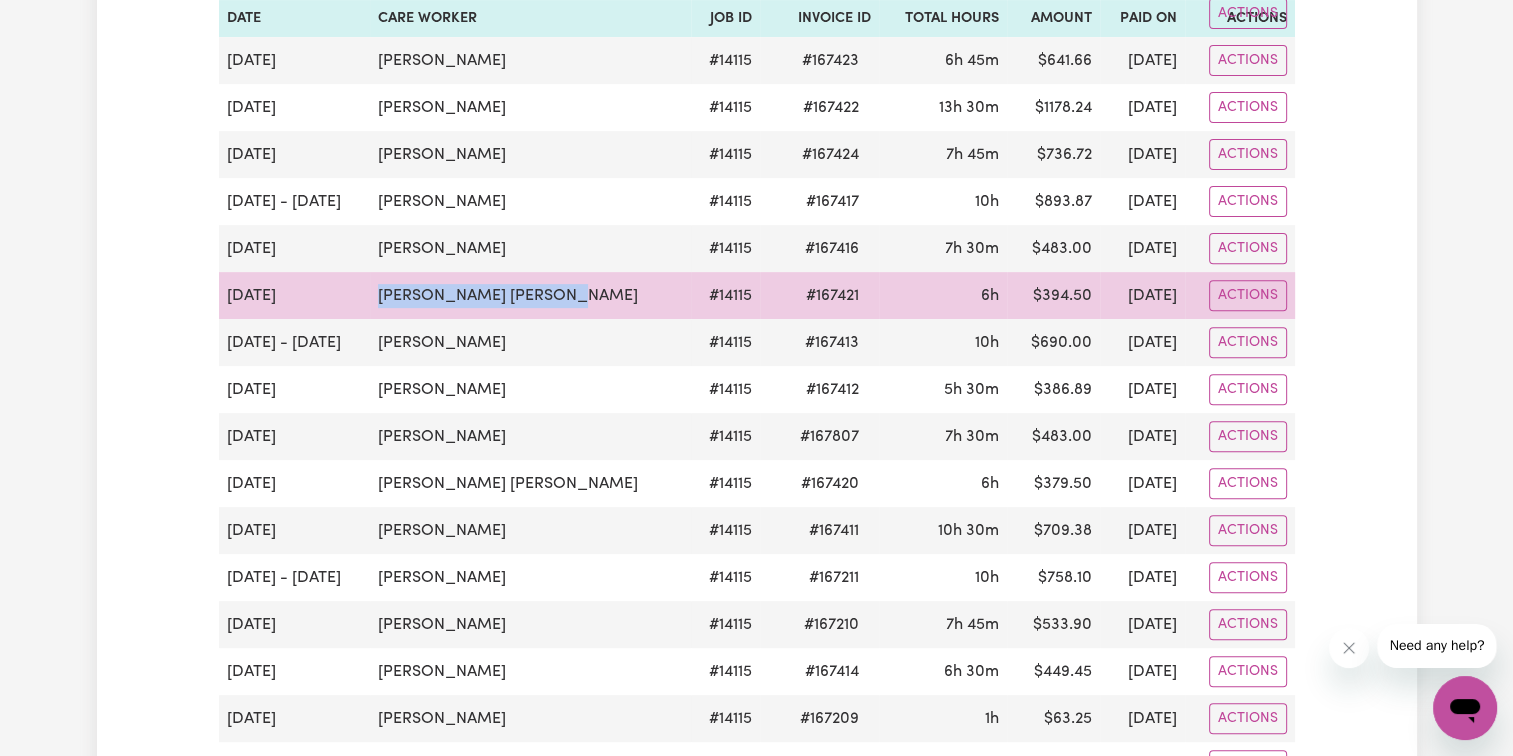 drag, startPoint x: 558, startPoint y: 285, endPoint x: 364, endPoint y: 297, distance: 194.37077 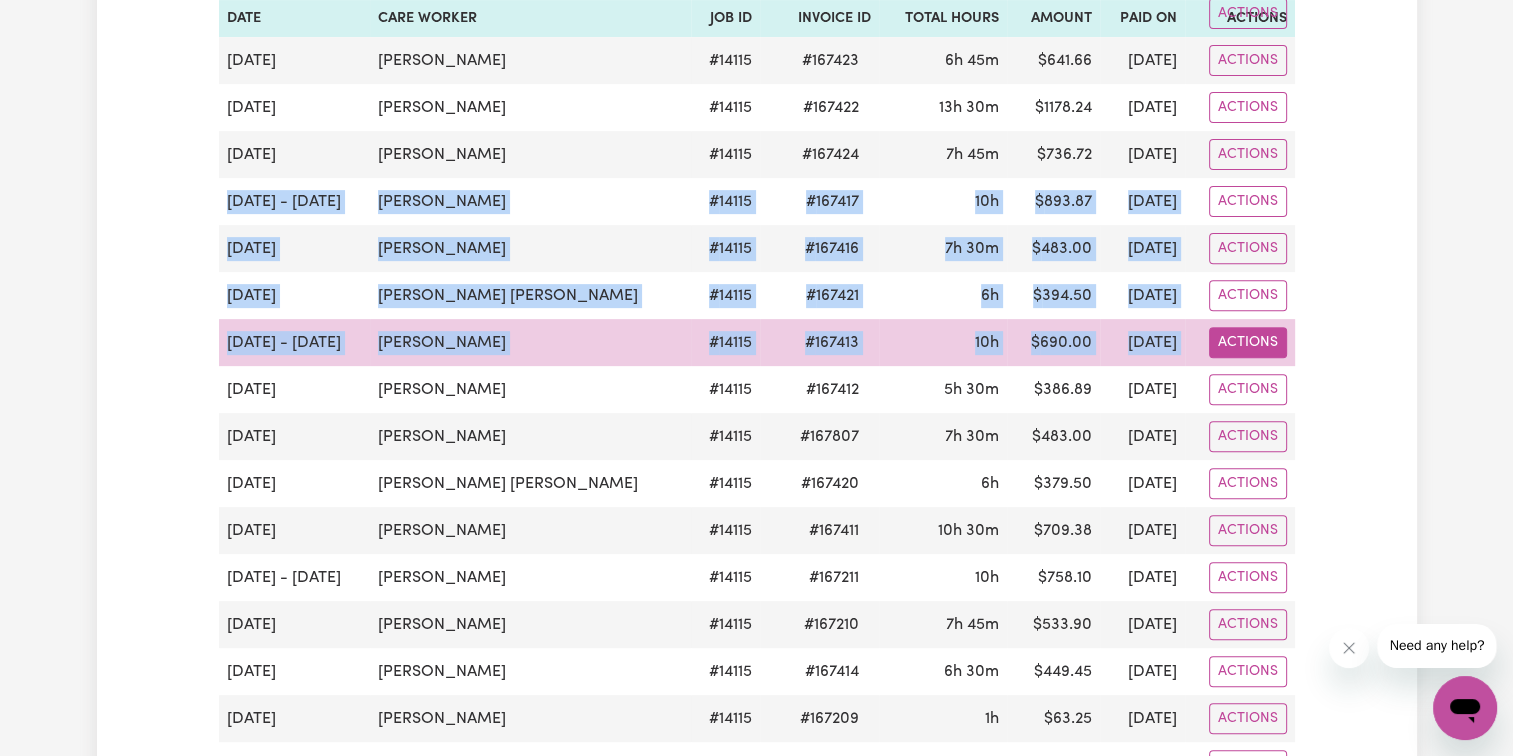 drag, startPoint x: 219, startPoint y: 190, endPoint x: 1265, endPoint y: 322, distance: 1054.296 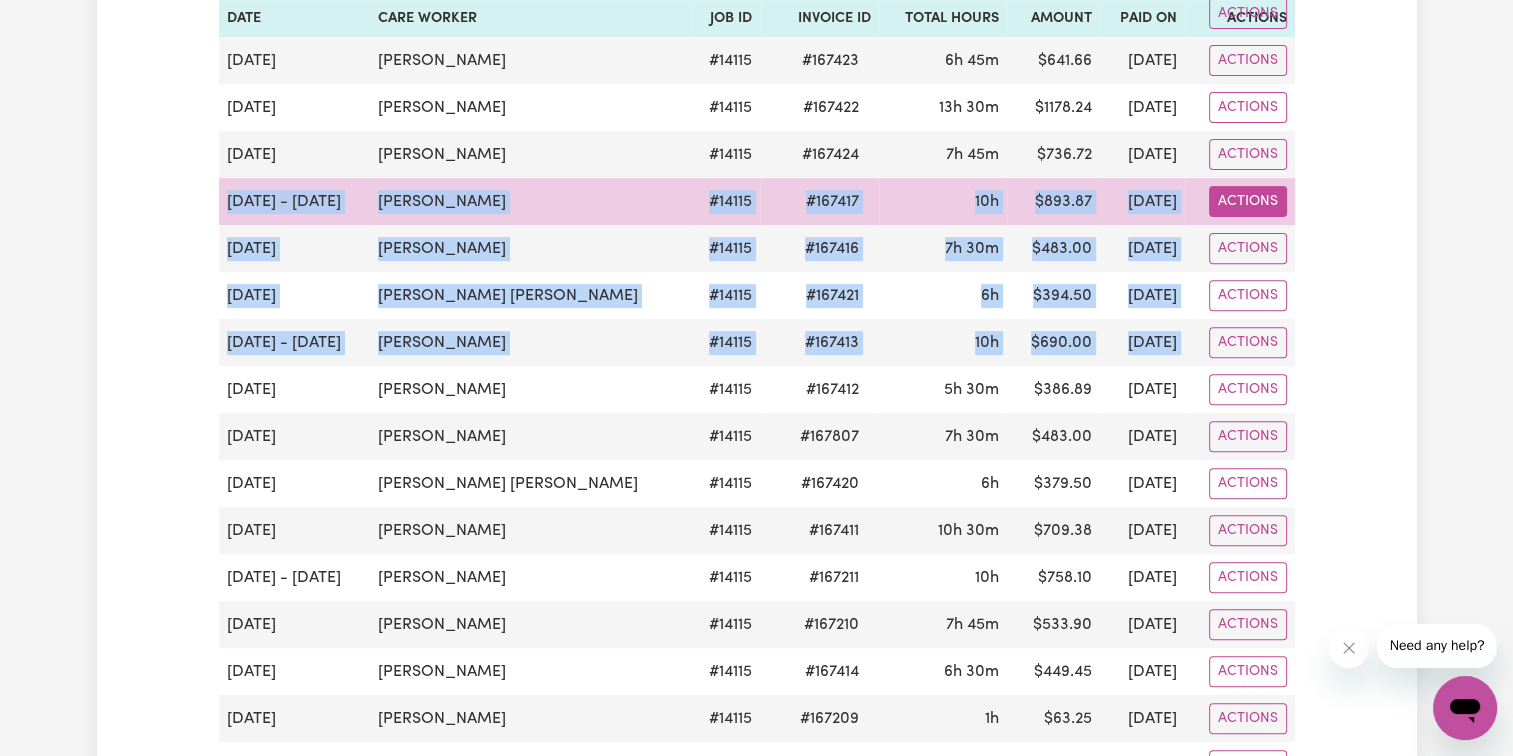 click on "Actions" at bounding box center (1248, -276) 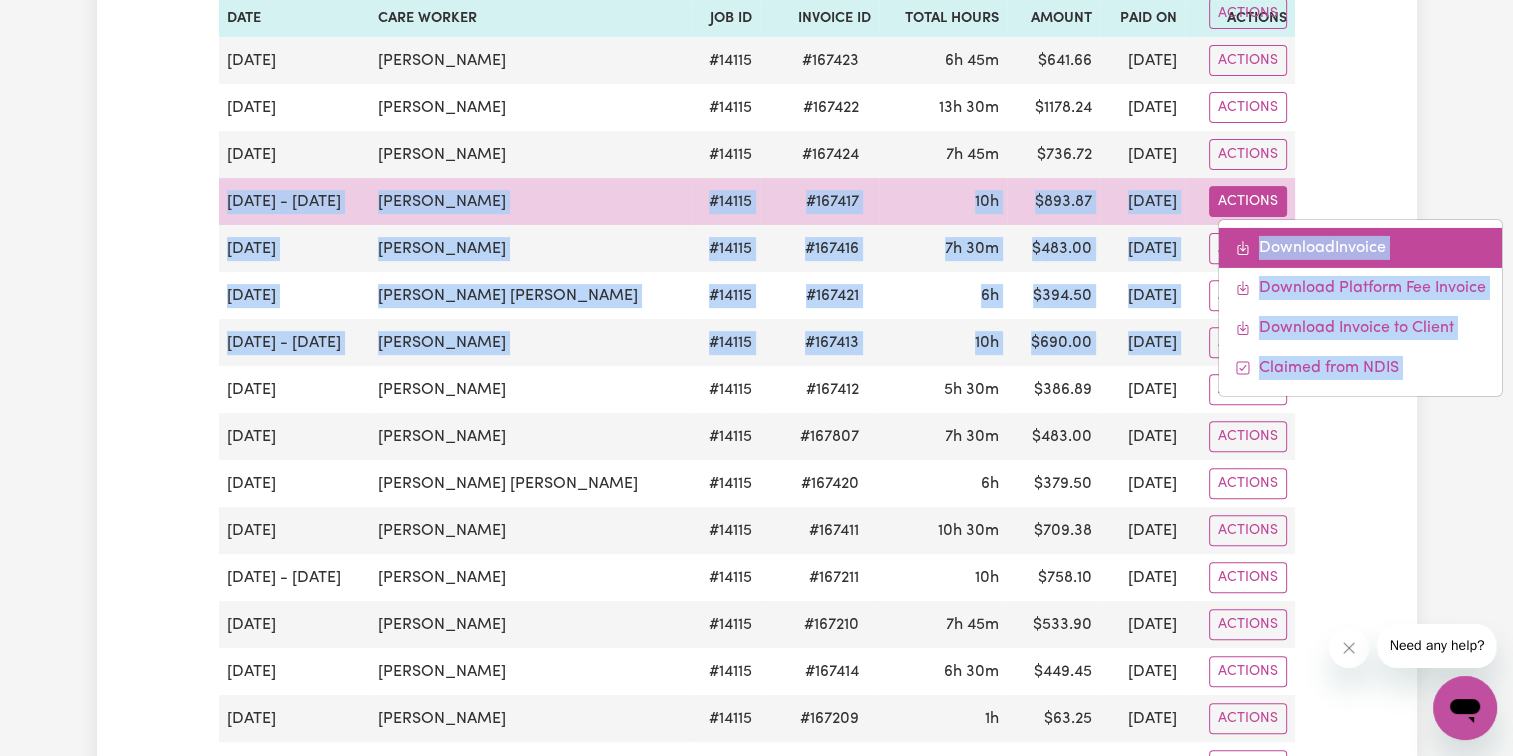 click on "Download  Invoice" at bounding box center [1360, 248] 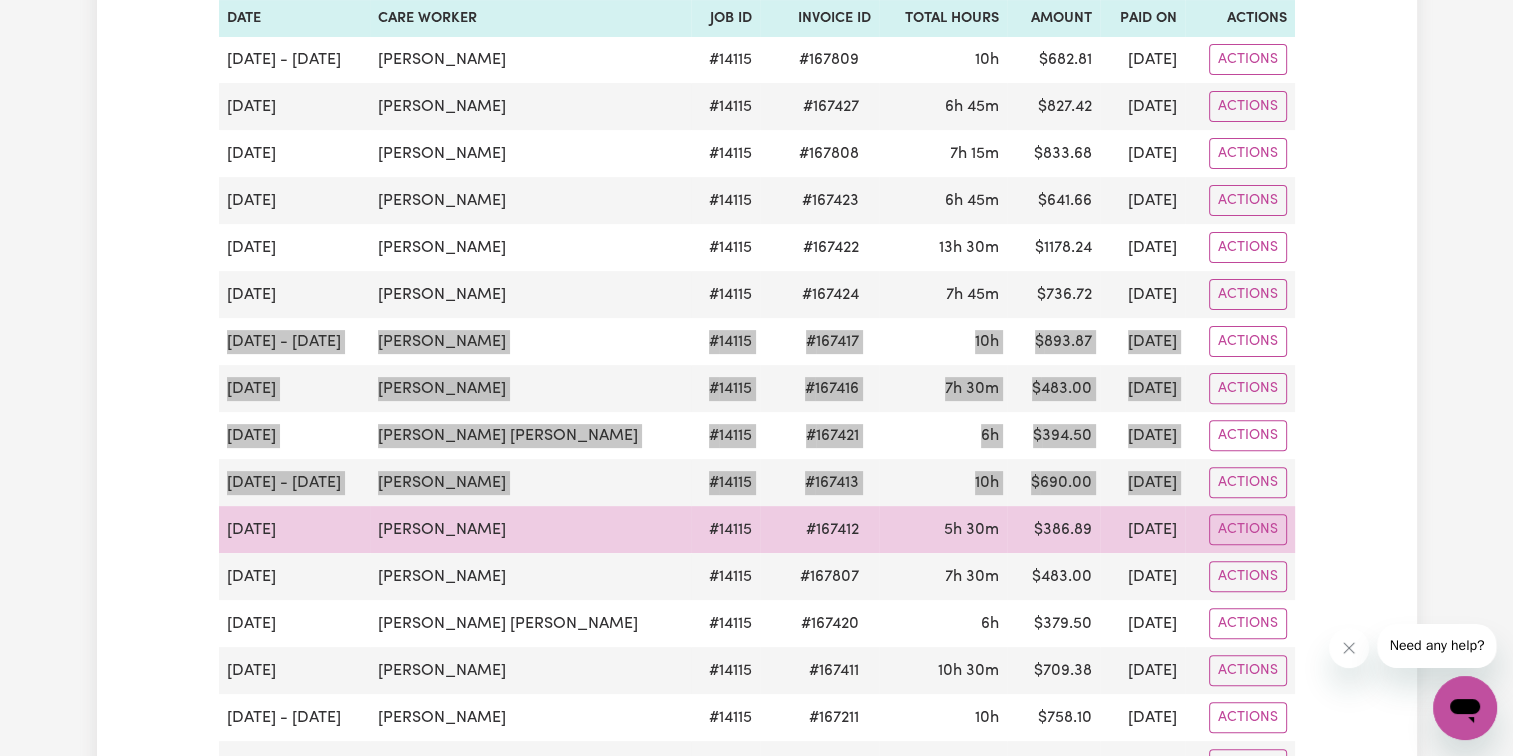 scroll, scrollTop: 500, scrollLeft: 0, axis: vertical 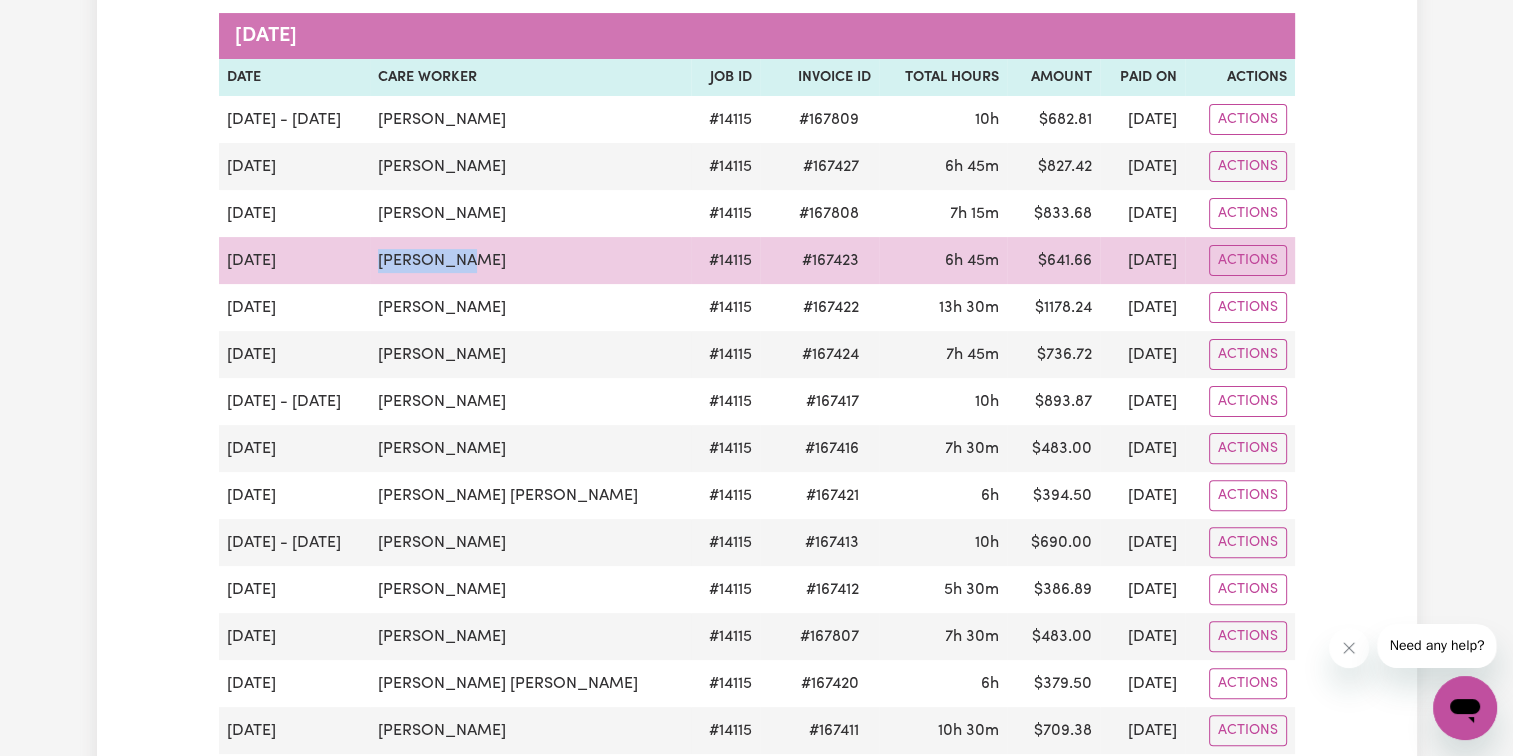 drag, startPoint x: 500, startPoint y: 262, endPoint x: 376, endPoint y: 263, distance: 124.004036 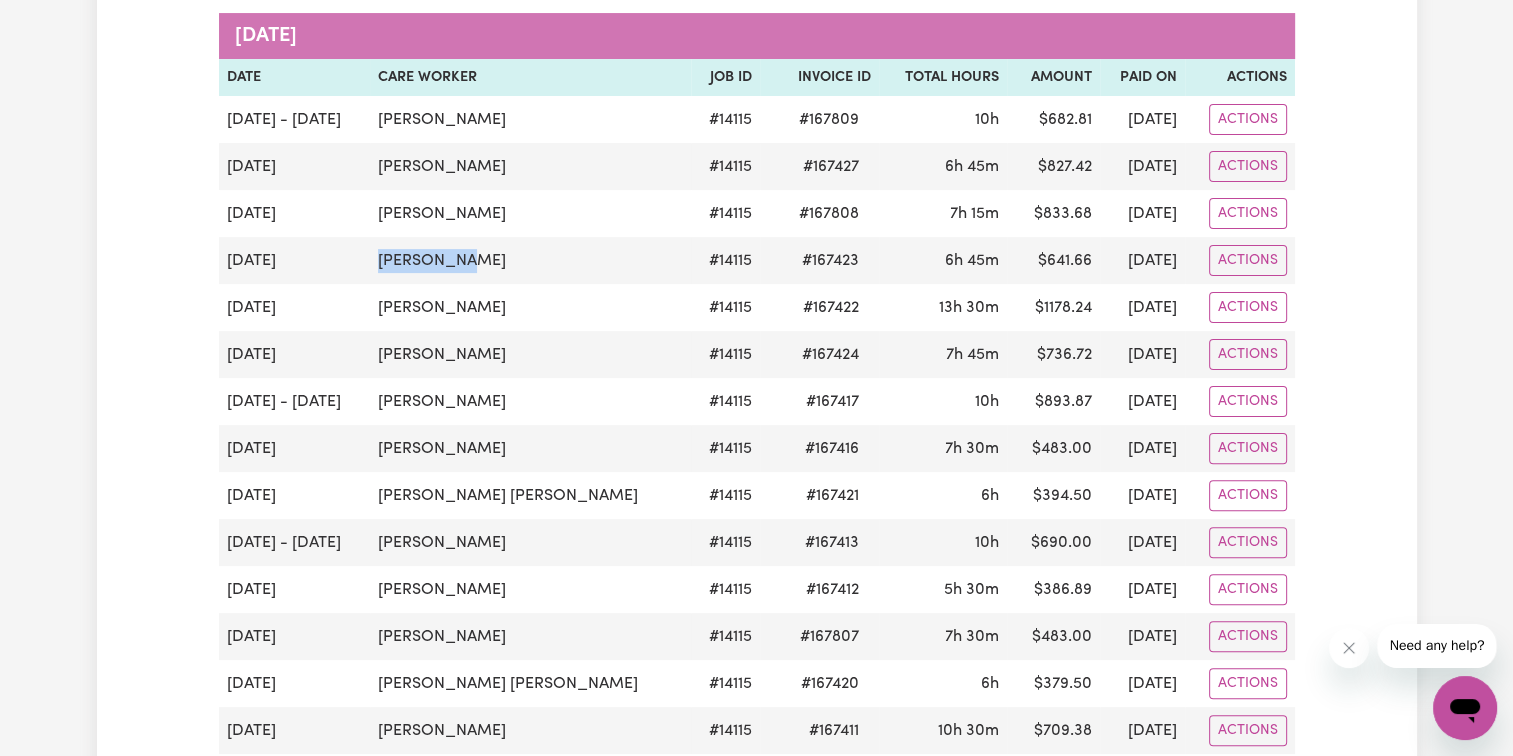 copy on "[PERSON_NAME]" 